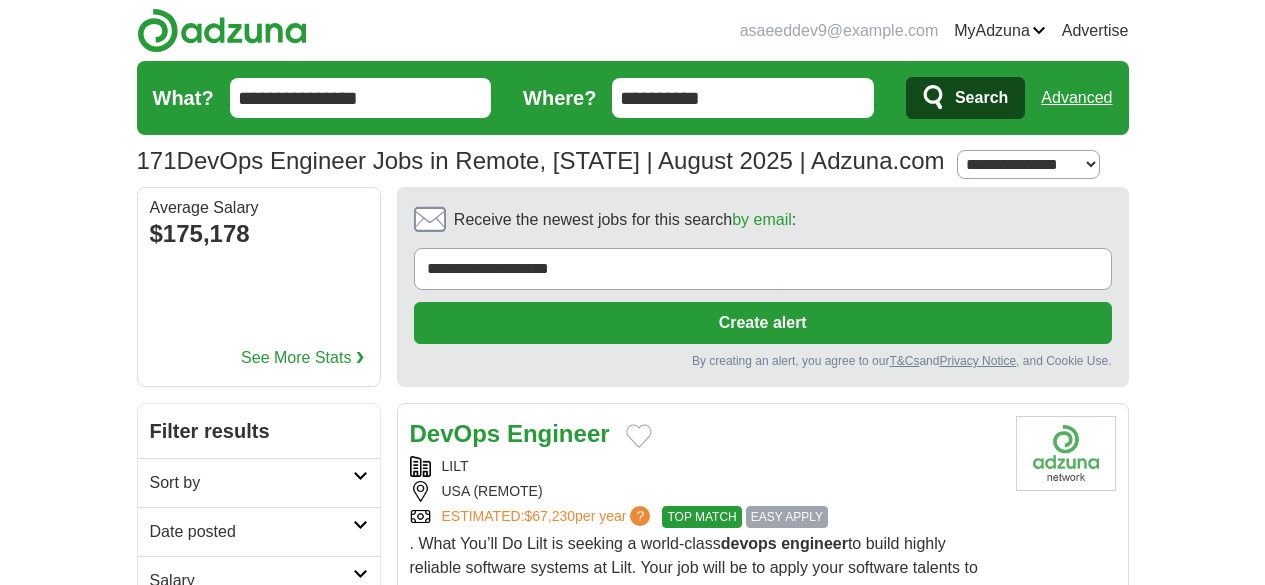 scroll, scrollTop: 0, scrollLeft: 0, axis: both 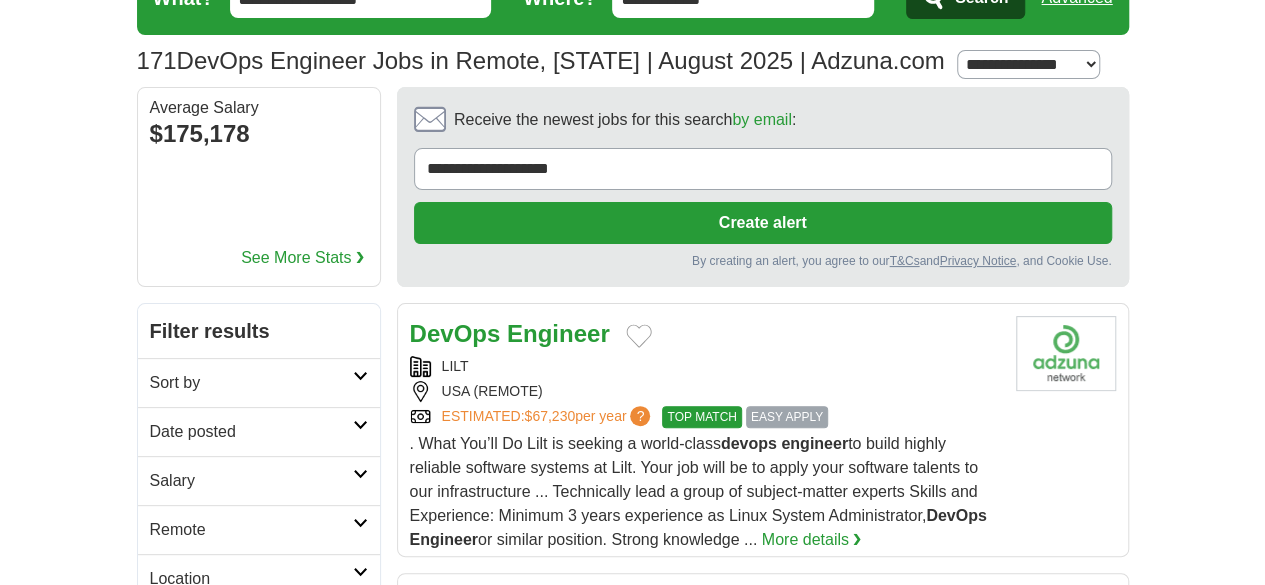 click at bounding box center (360, 425) 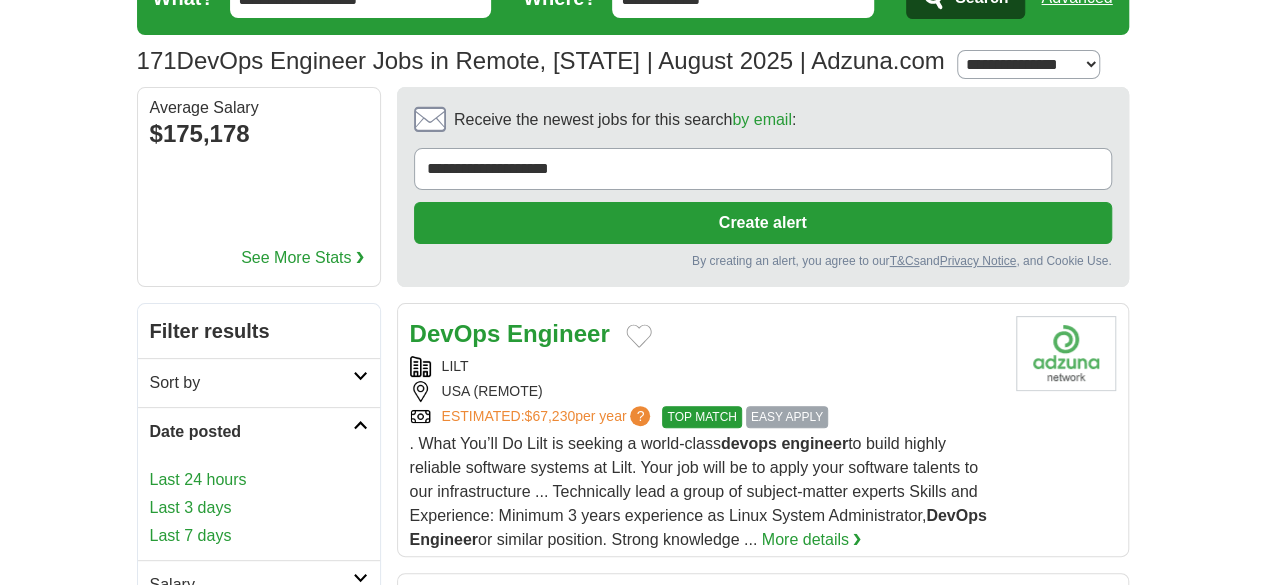 click on "Last 3 days" at bounding box center [259, 508] 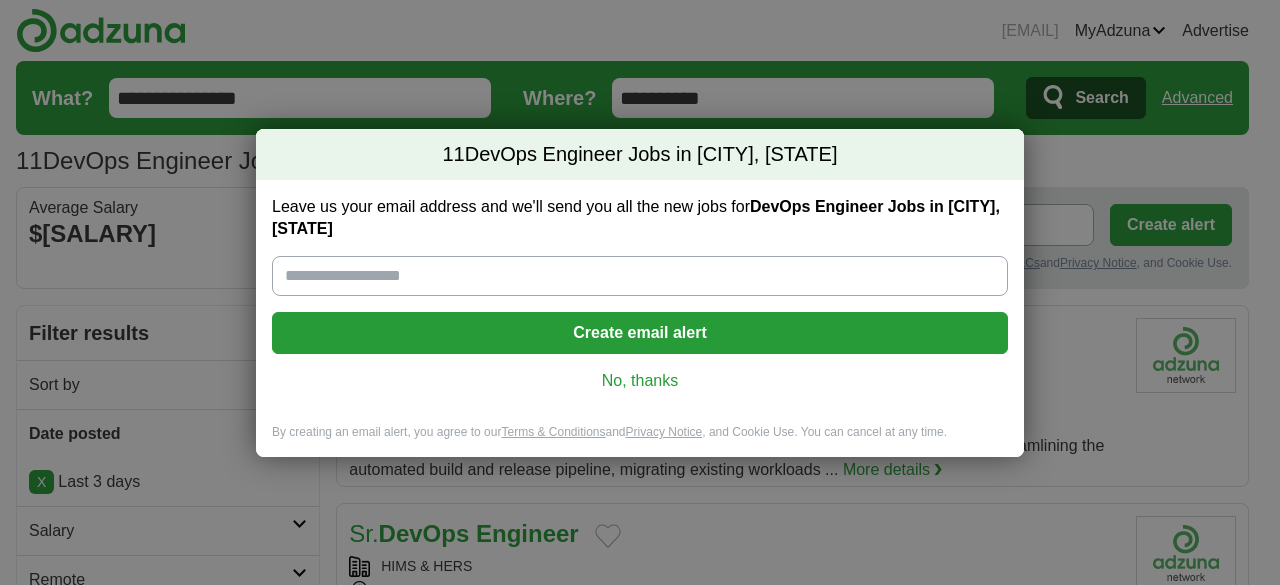 scroll, scrollTop: 0, scrollLeft: 0, axis: both 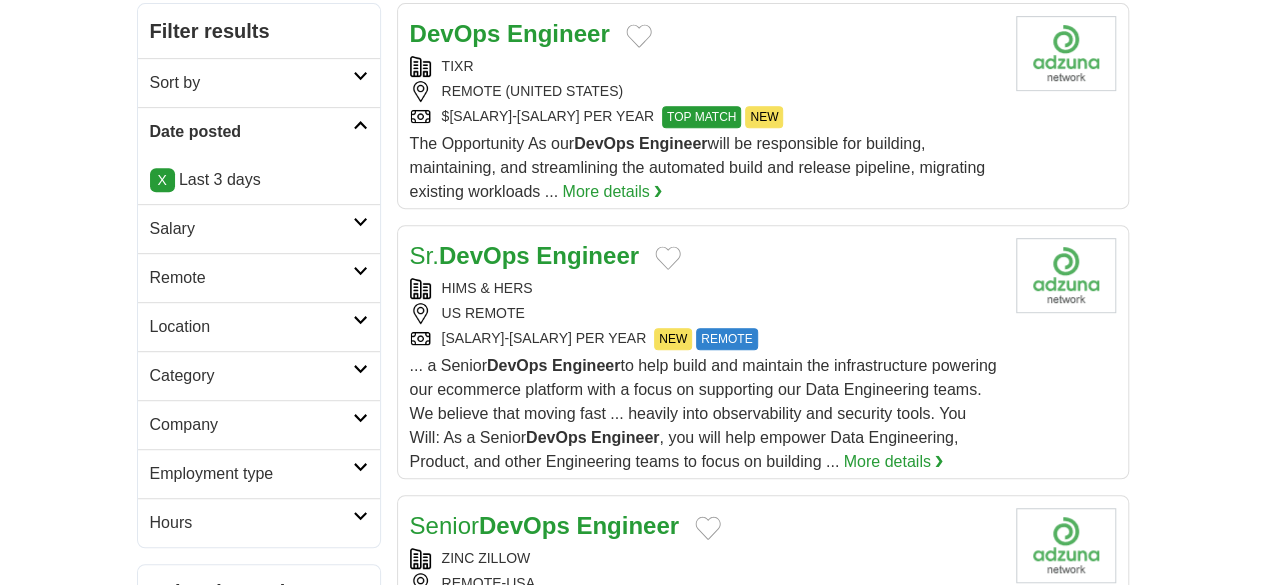 click at bounding box center [360, 271] 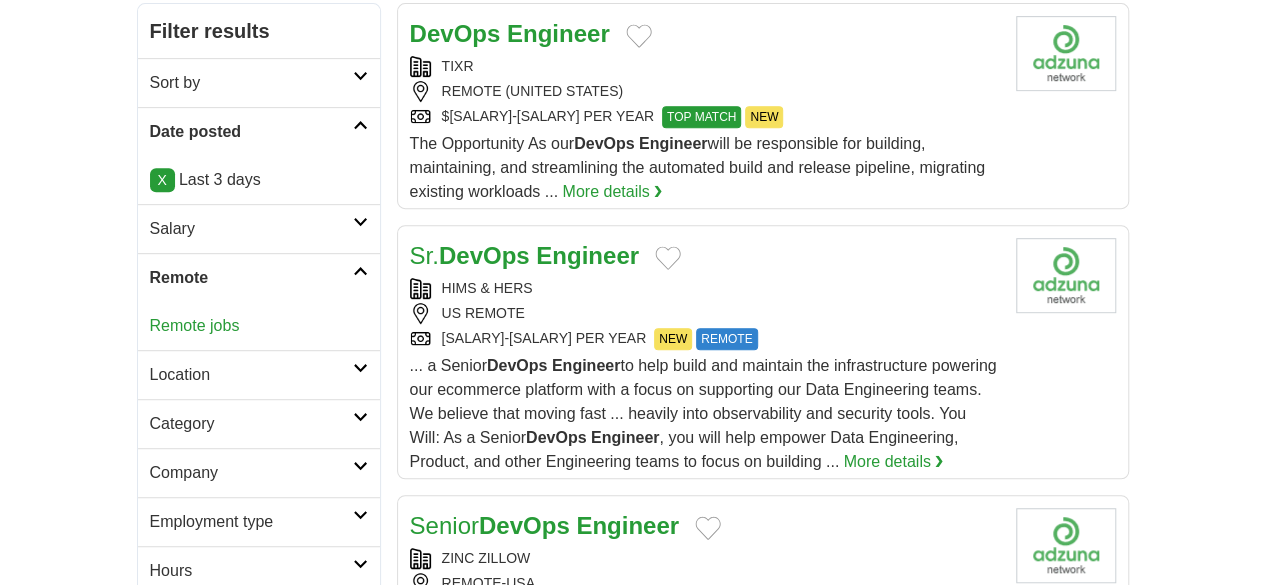 click on "Remote jobs" at bounding box center [195, 325] 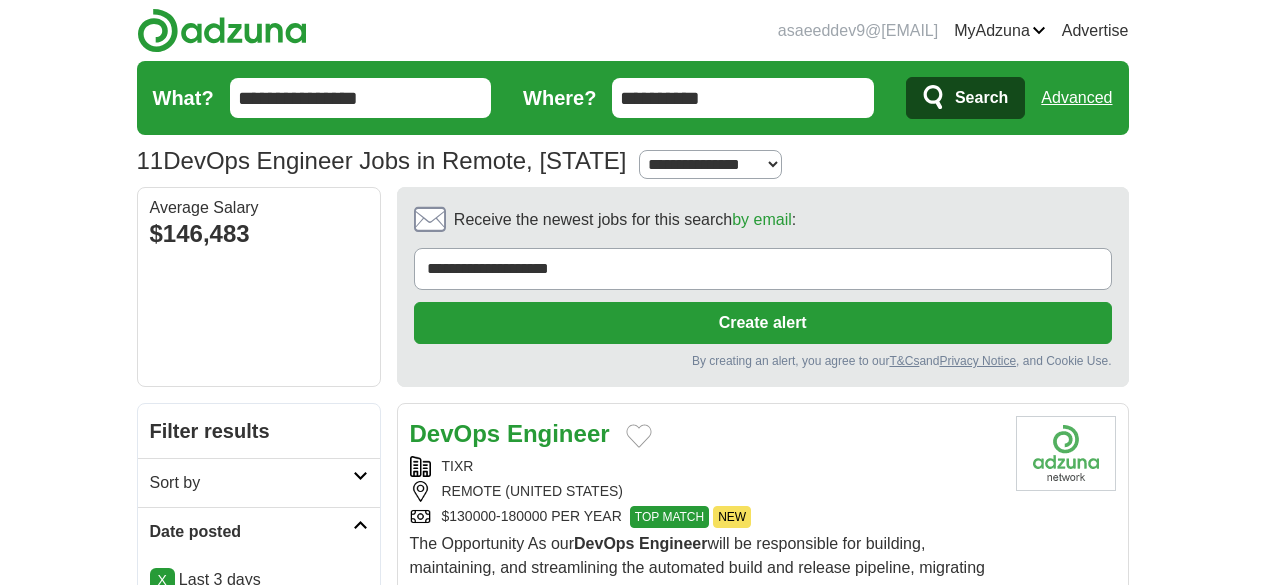scroll, scrollTop: 0, scrollLeft: 0, axis: both 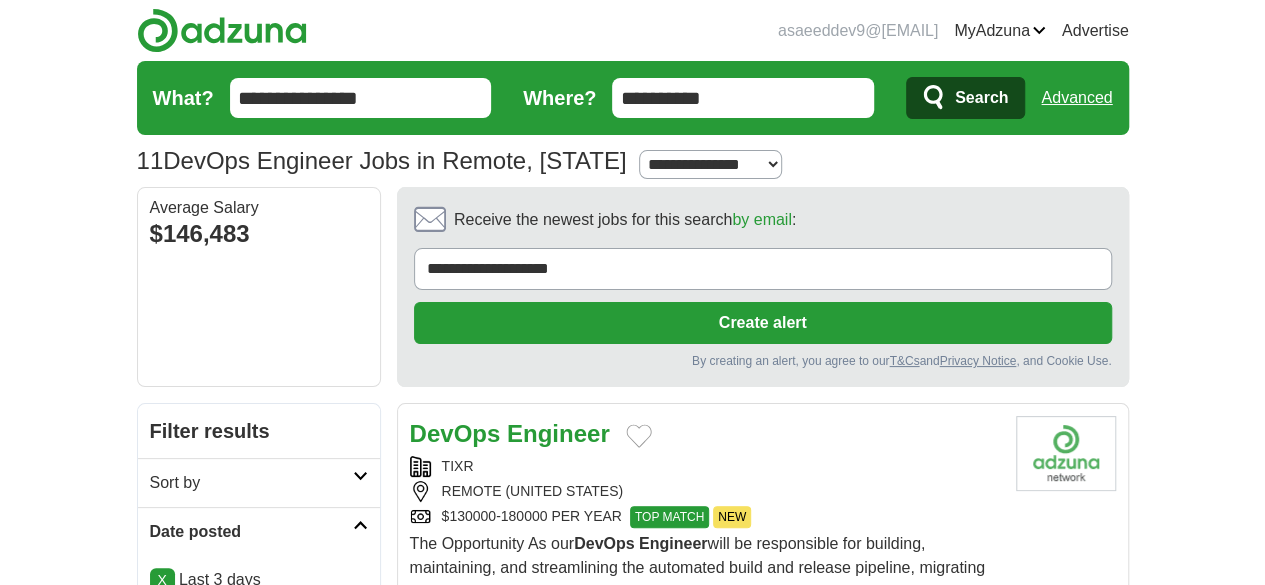 click on "DevOps   Engineer" at bounding box center (510, 434) 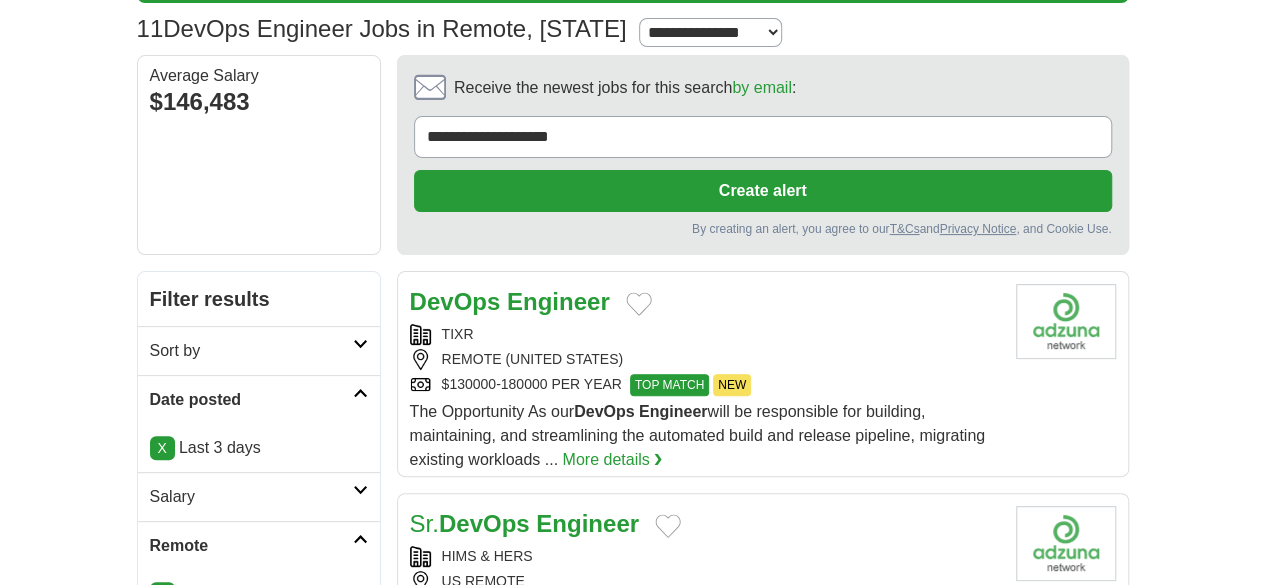 scroll, scrollTop: 0, scrollLeft: 0, axis: both 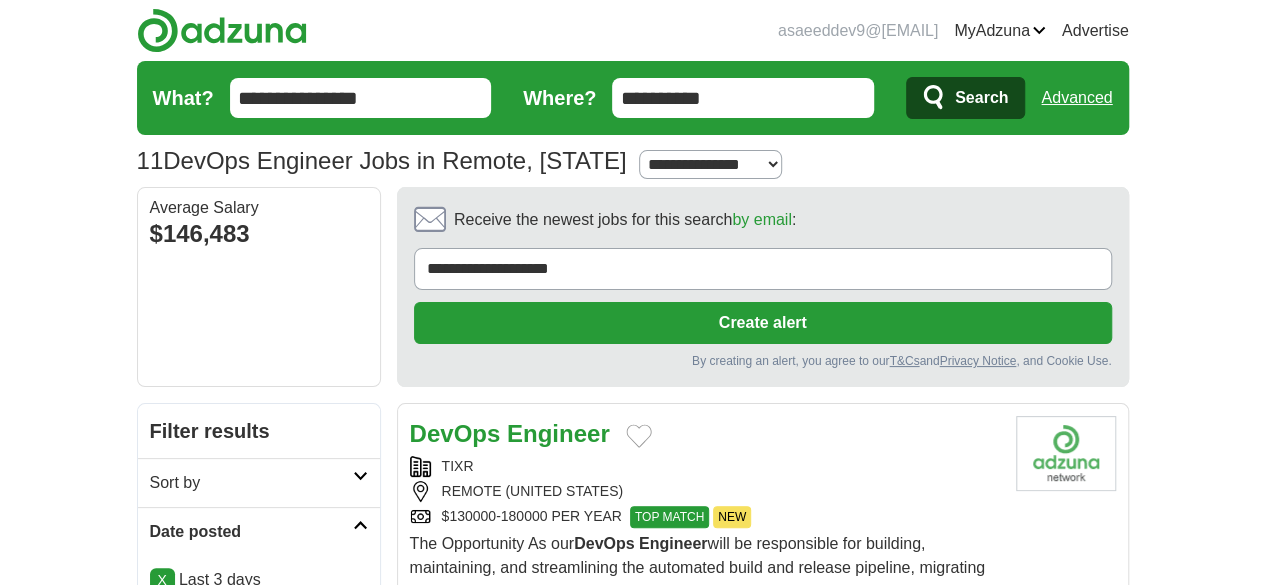 click on "**********" at bounding box center [710, 164] 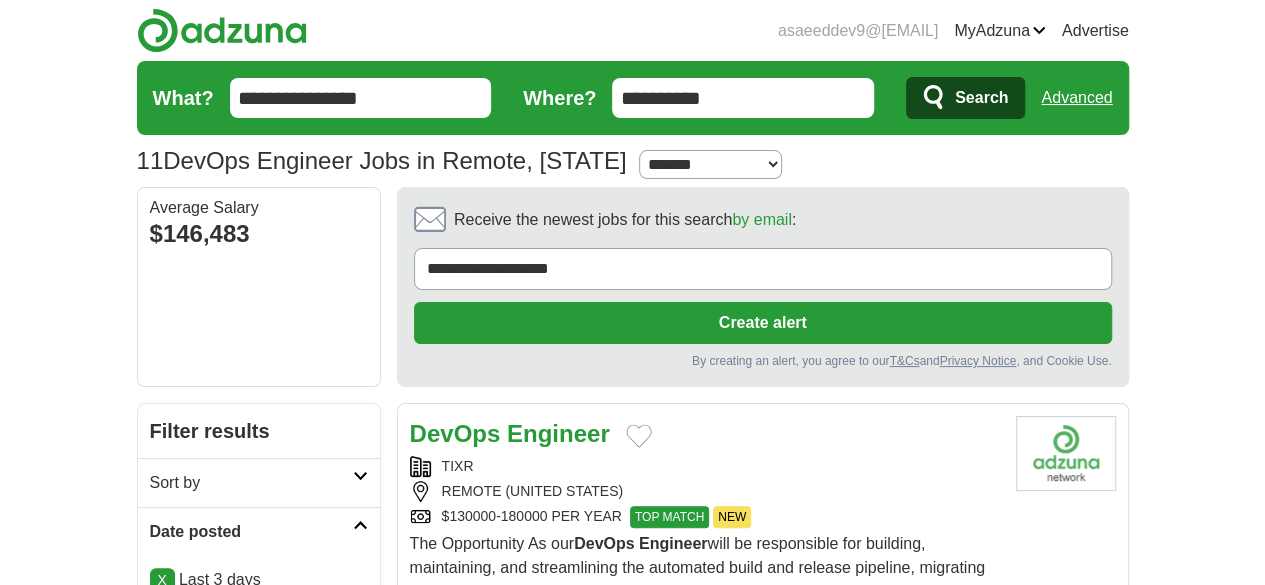 click on "**********" at bounding box center [710, 164] 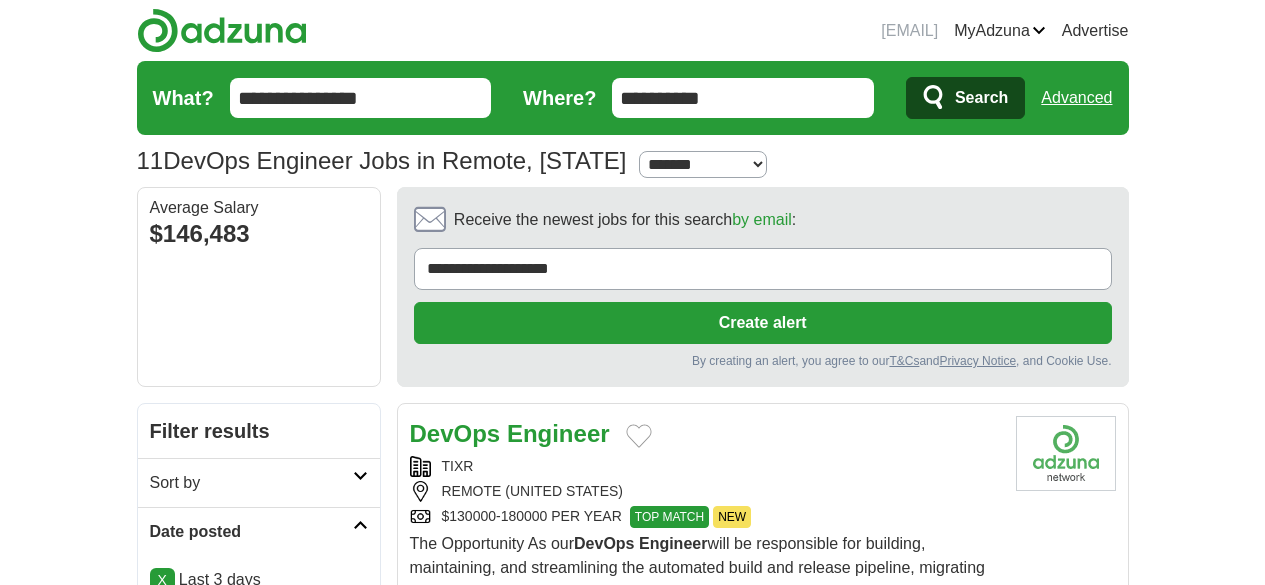 click on "**********" at bounding box center (703, 164) 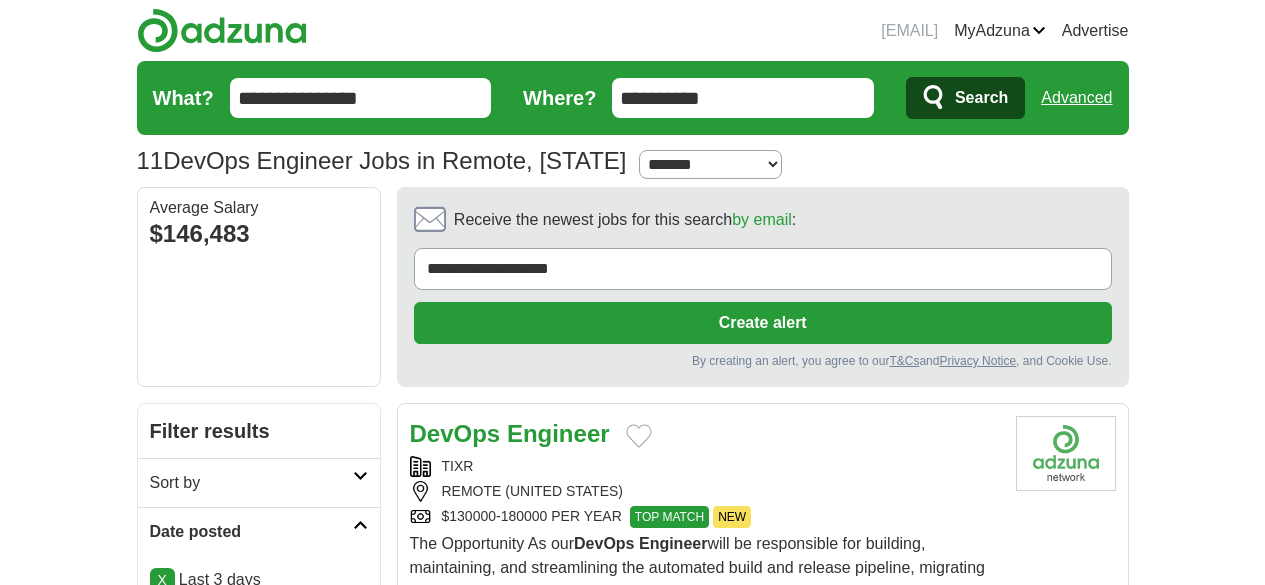 scroll, scrollTop: 0, scrollLeft: 0, axis: both 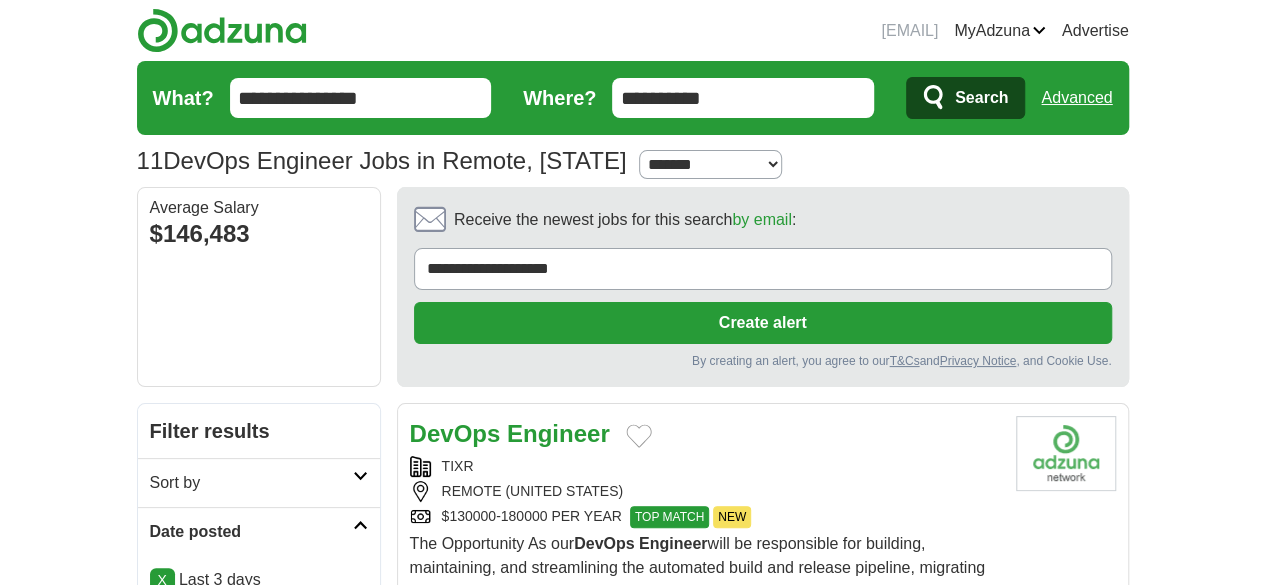 select on "***" 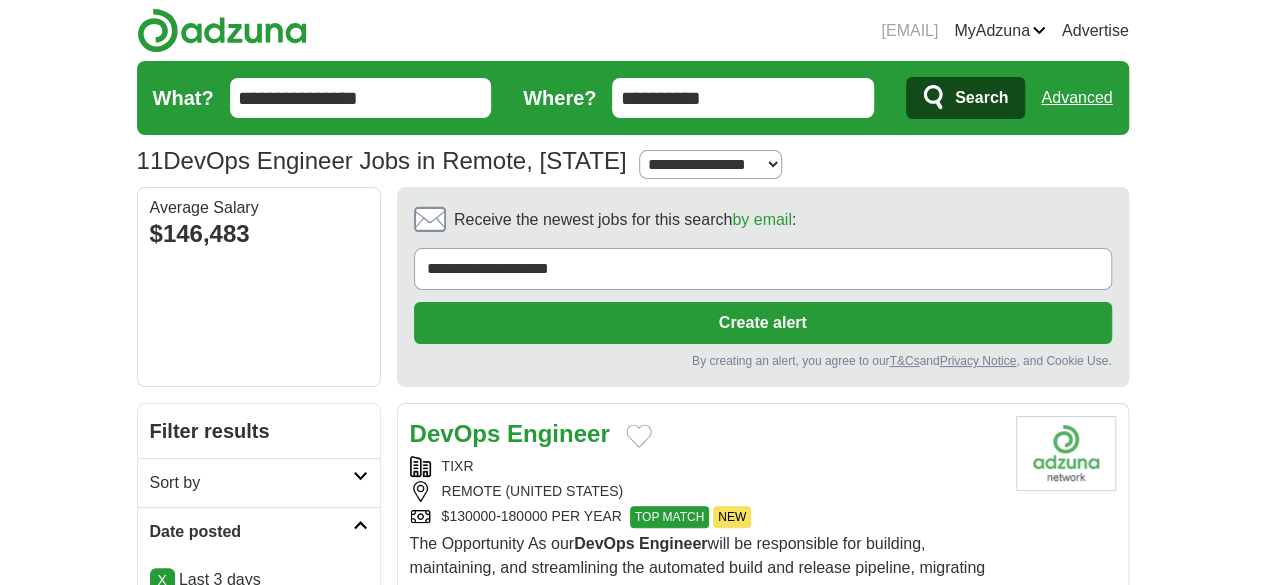 click on "**********" at bounding box center [710, 164] 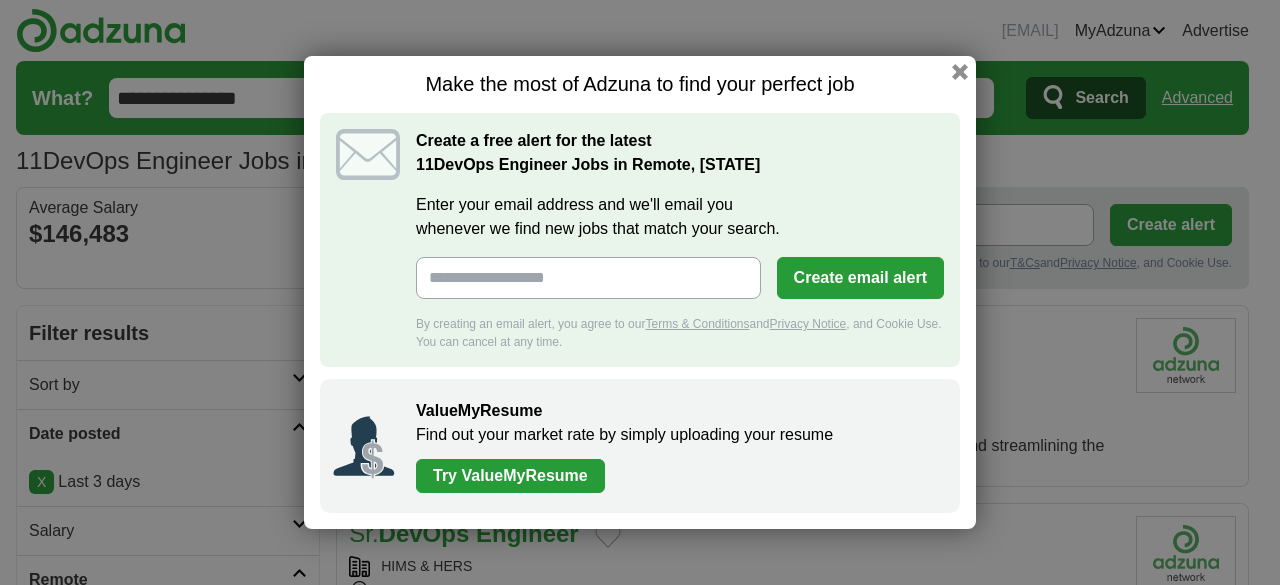 scroll, scrollTop: 0, scrollLeft: 0, axis: both 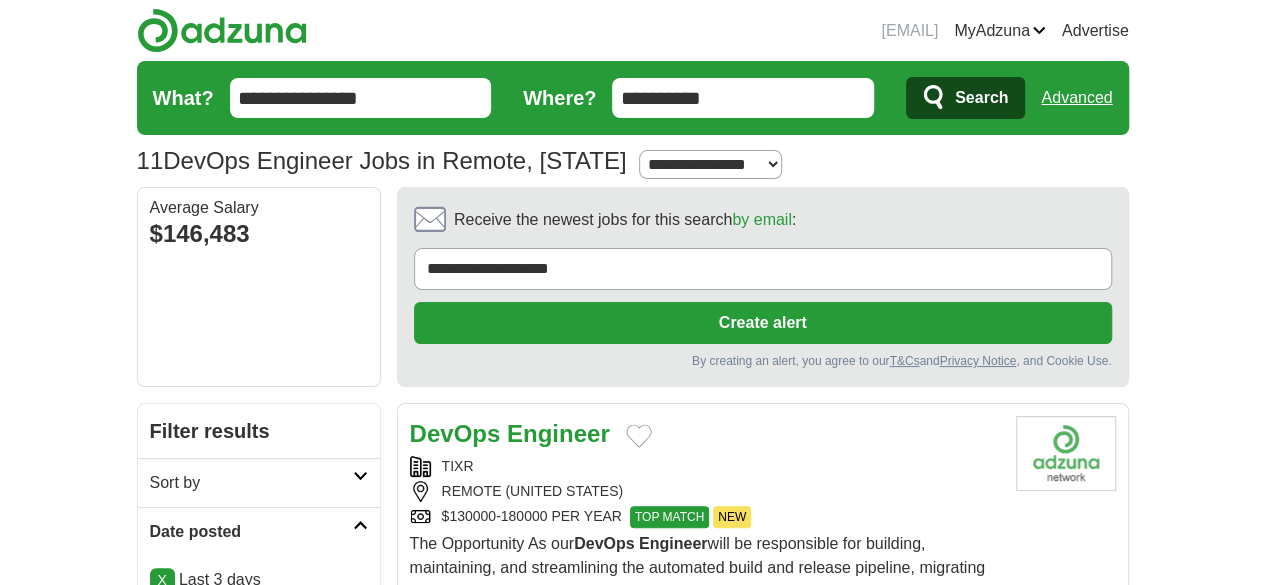 type on "*" 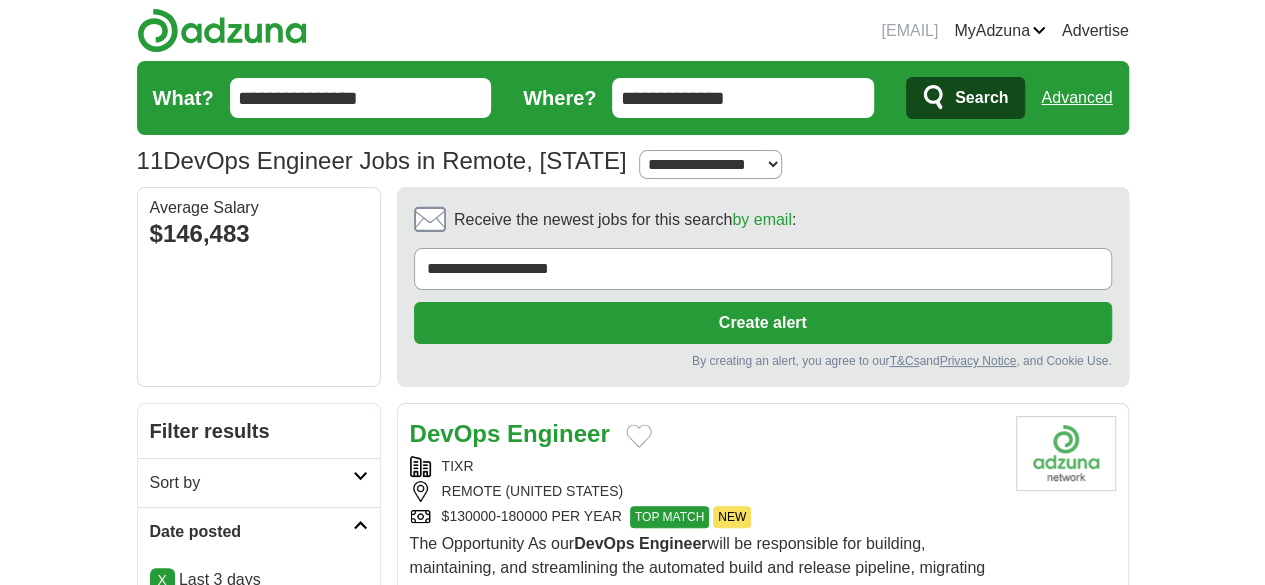 type on "**********" 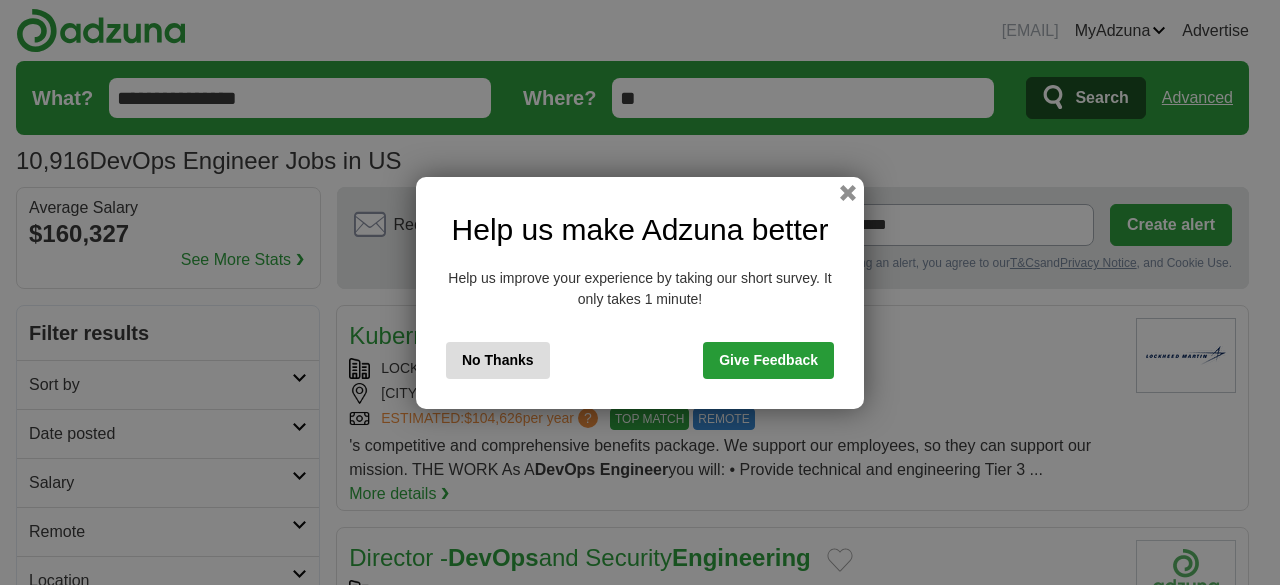 scroll, scrollTop: 0, scrollLeft: 0, axis: both 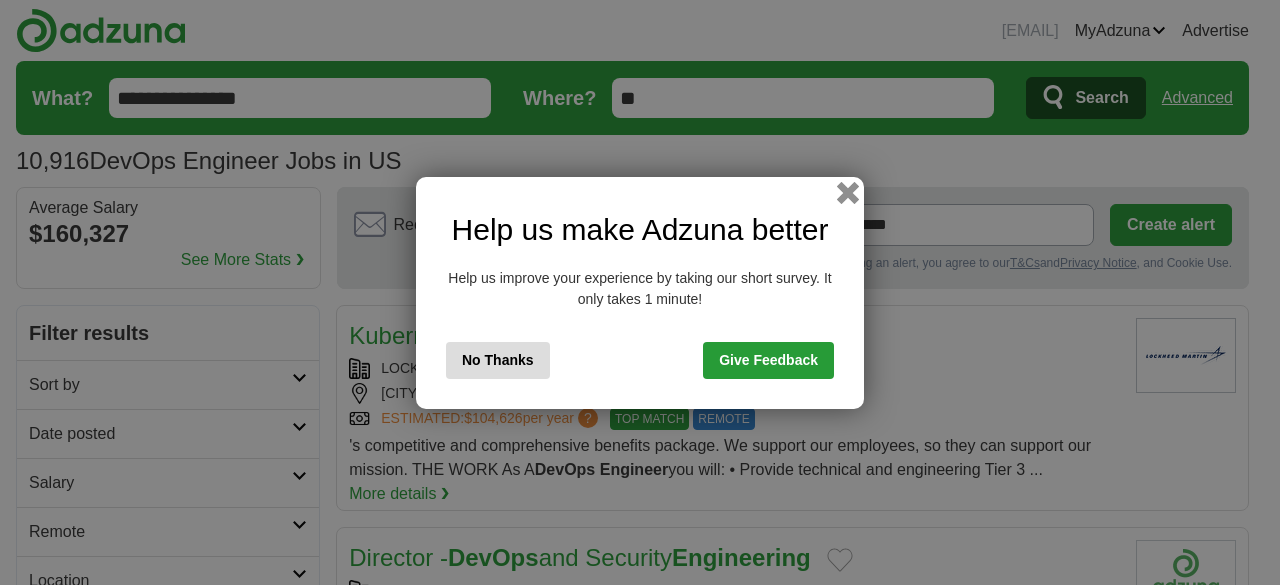 click at bounding box center [848, 192] 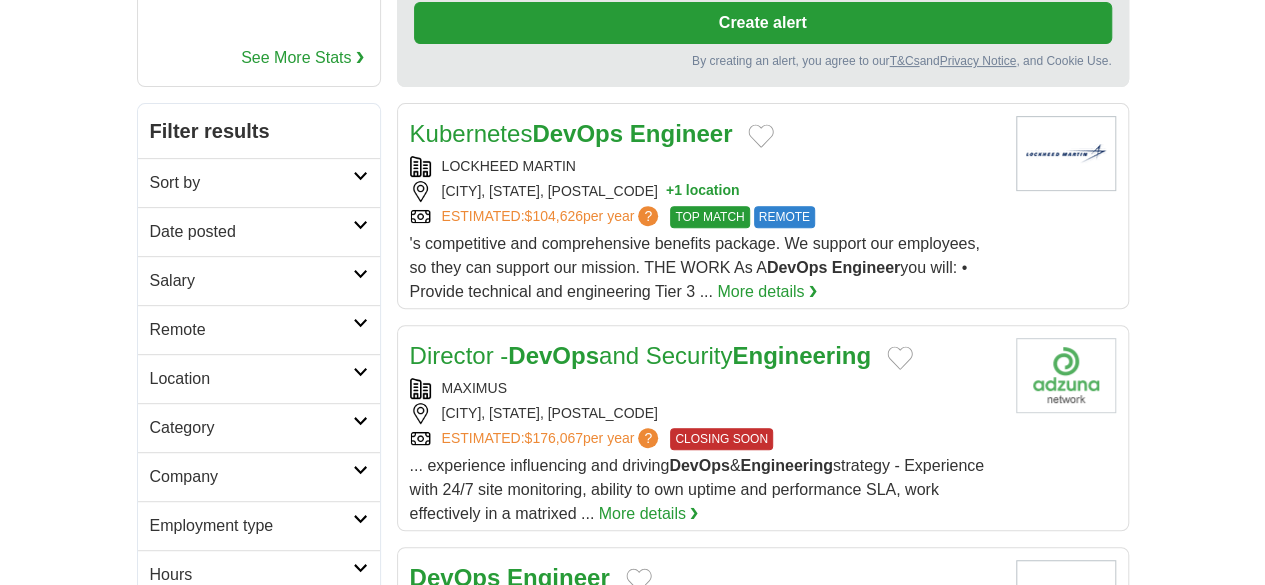 scroll, scrollTop: 500, scrollLeft: 0, axis: vertical 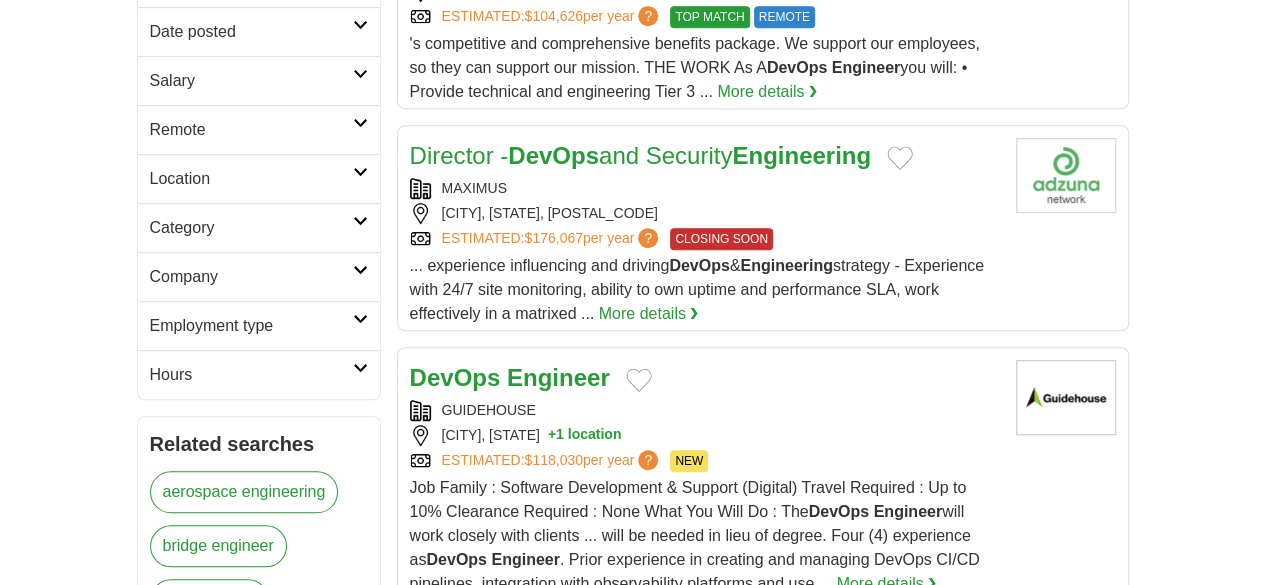 click on "Engineer" at bounding box center [558, 377] 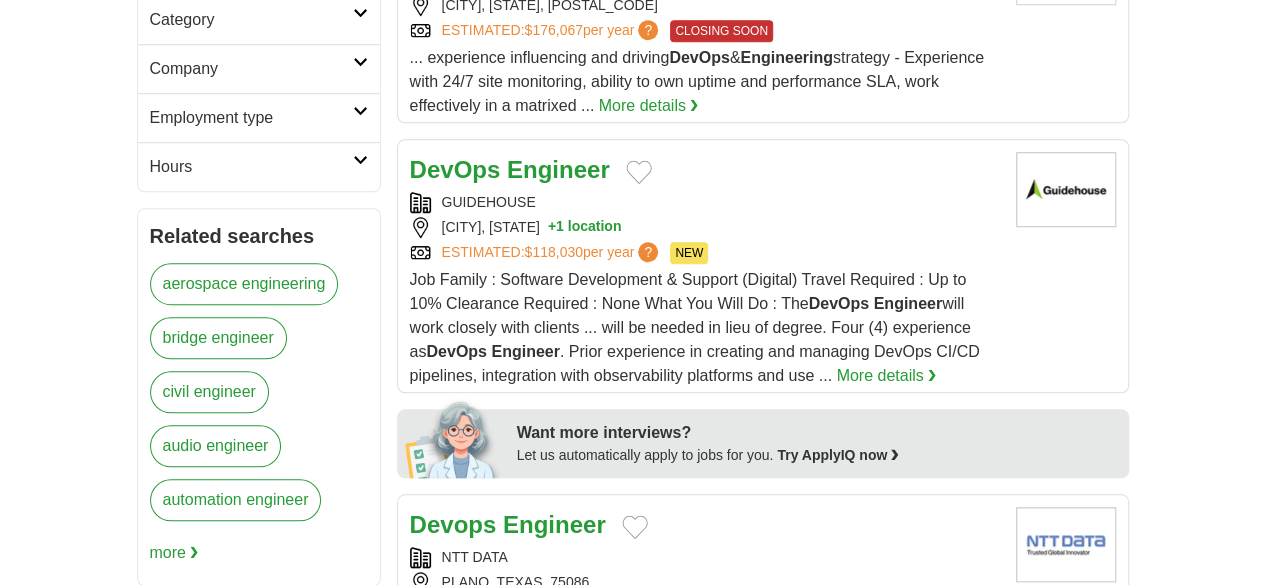 scroll, scrollTop: 800, scrollLeft: 0, axis: vertical 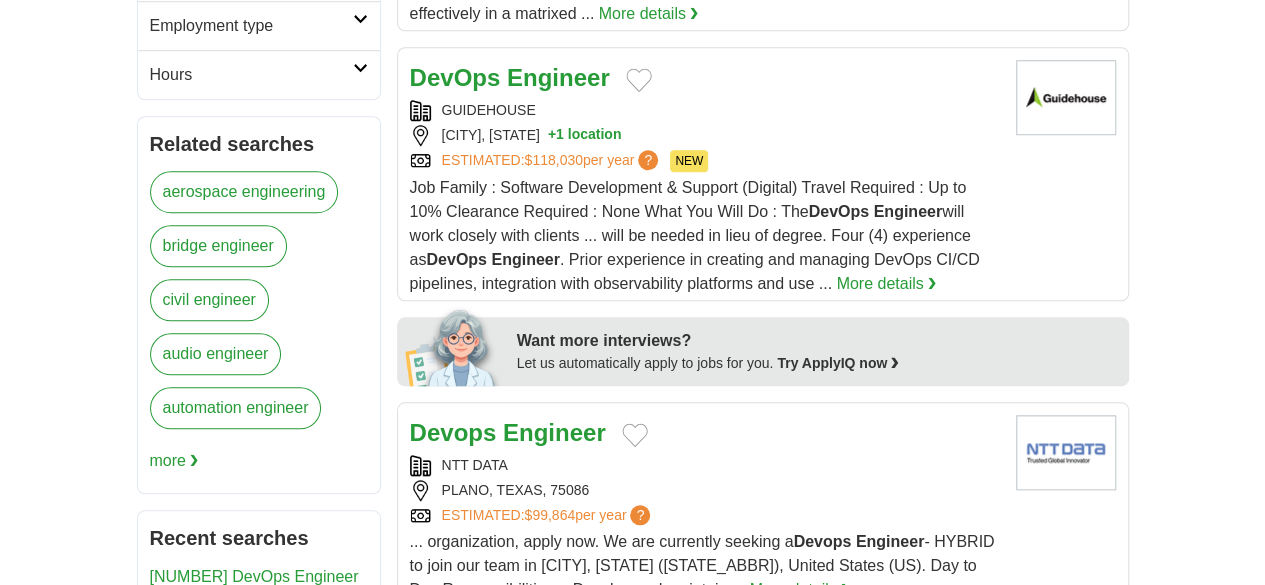 click on "Devops   Engineer" at bounding box center [508, 432] 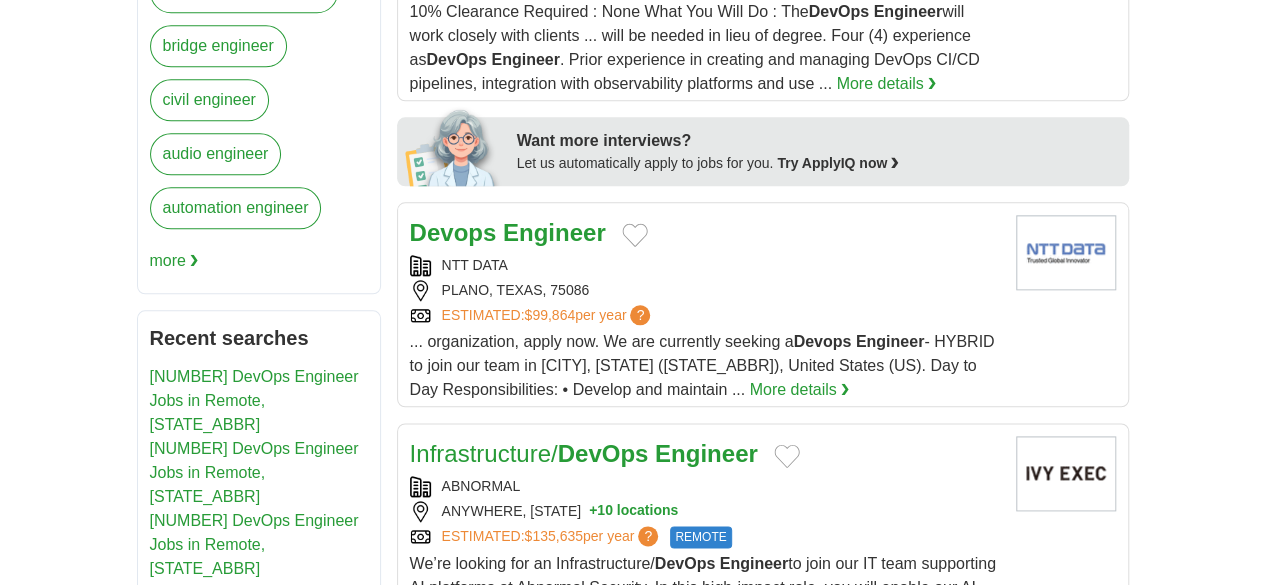 click on "Infrastructure/ DevOps   Engineer" at bounding box center (584, 453) 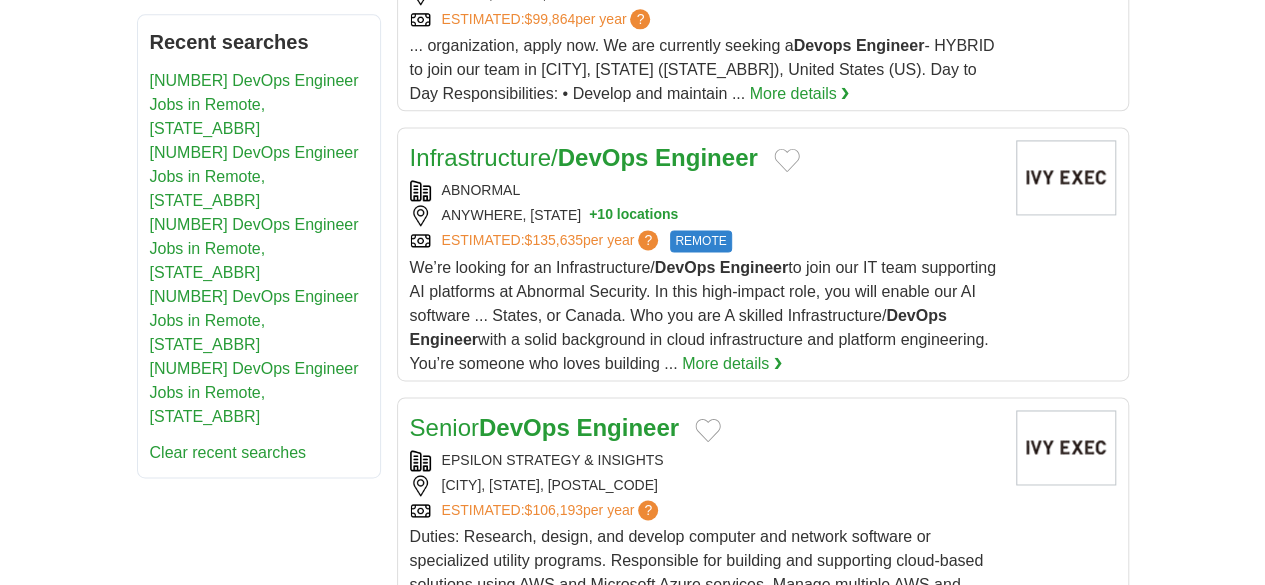 scroll, scrollTop: 1300, scrollLeft: 0, axis: vertical 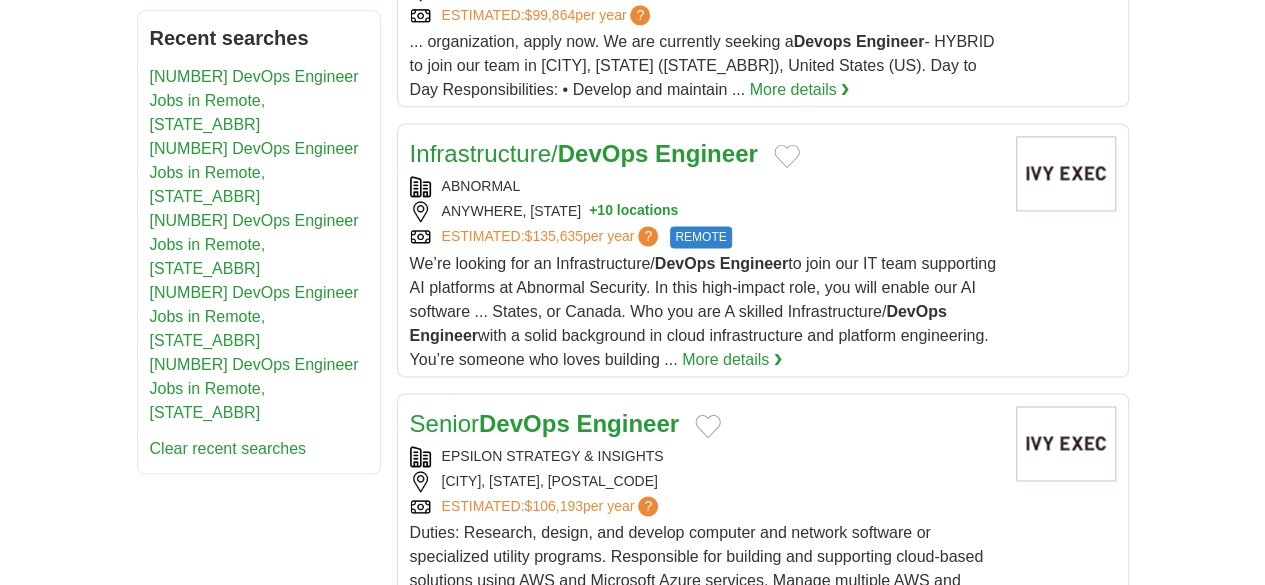 click on "DevOps" at bounding box center (524, 423) 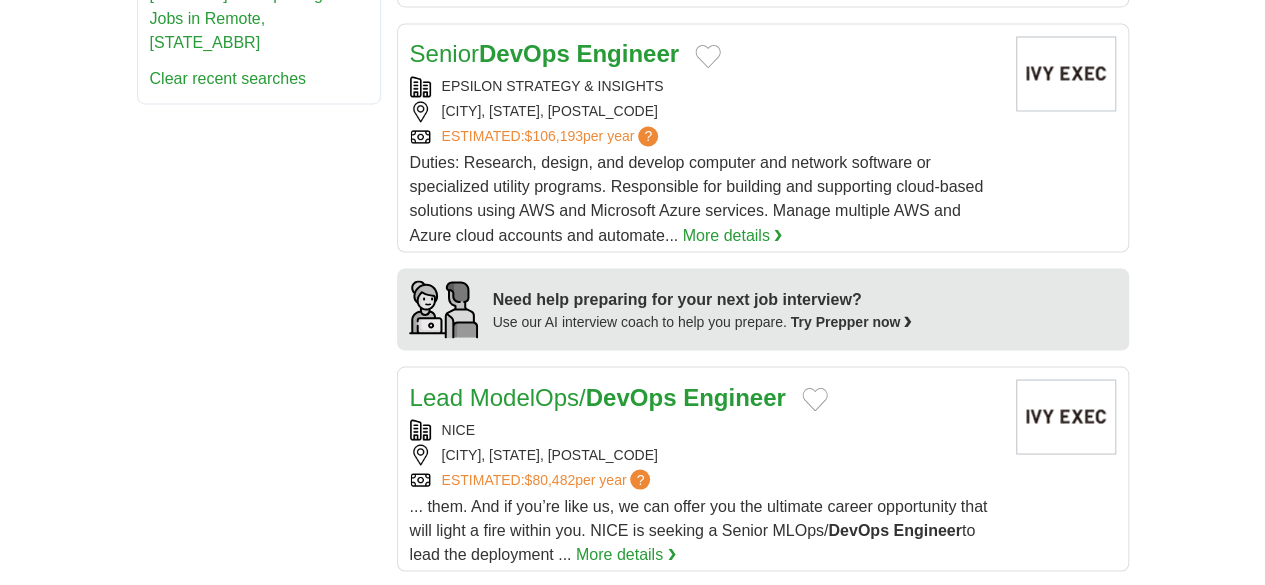 scroll, scrollTop: 1700, scrollLeft: 0, axis: vertical 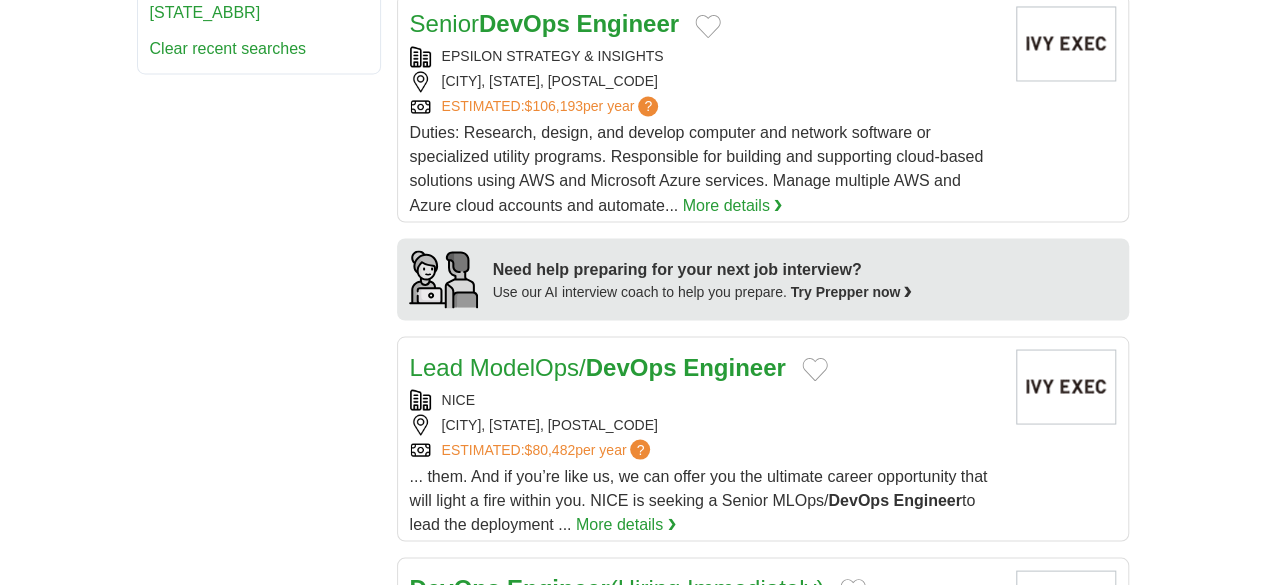 click on "Lead ModelOps/ DevOps   Engineer" at bounding box center (598, 366) 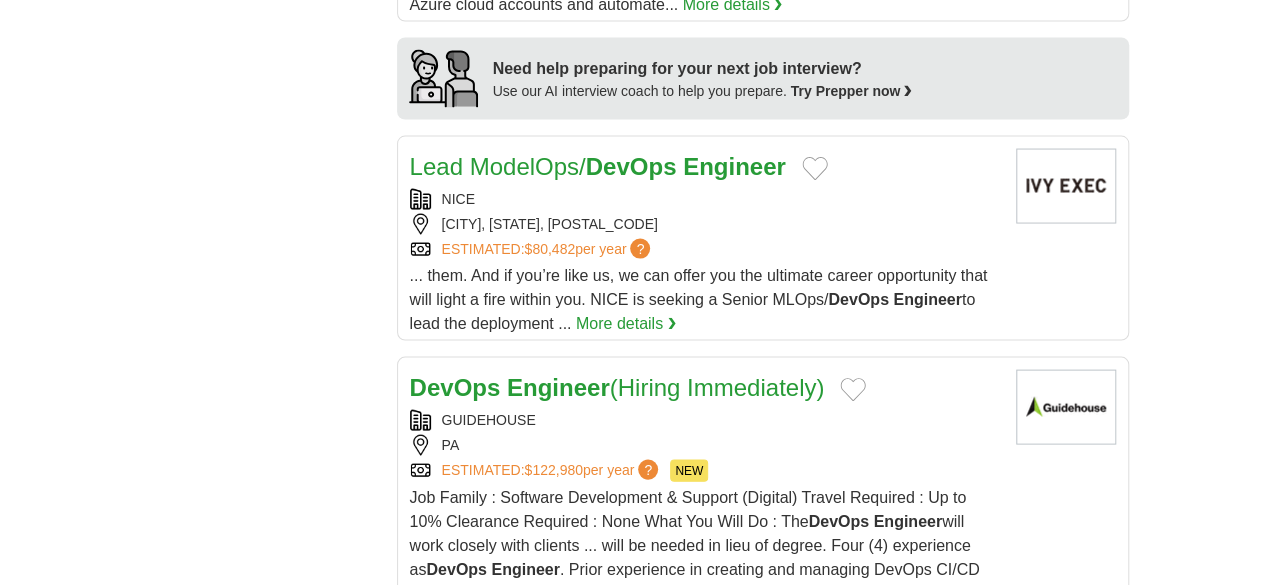 click on "Senior  DevOps   Engineer  (Security Focus)" at bounding box center [632, 657] 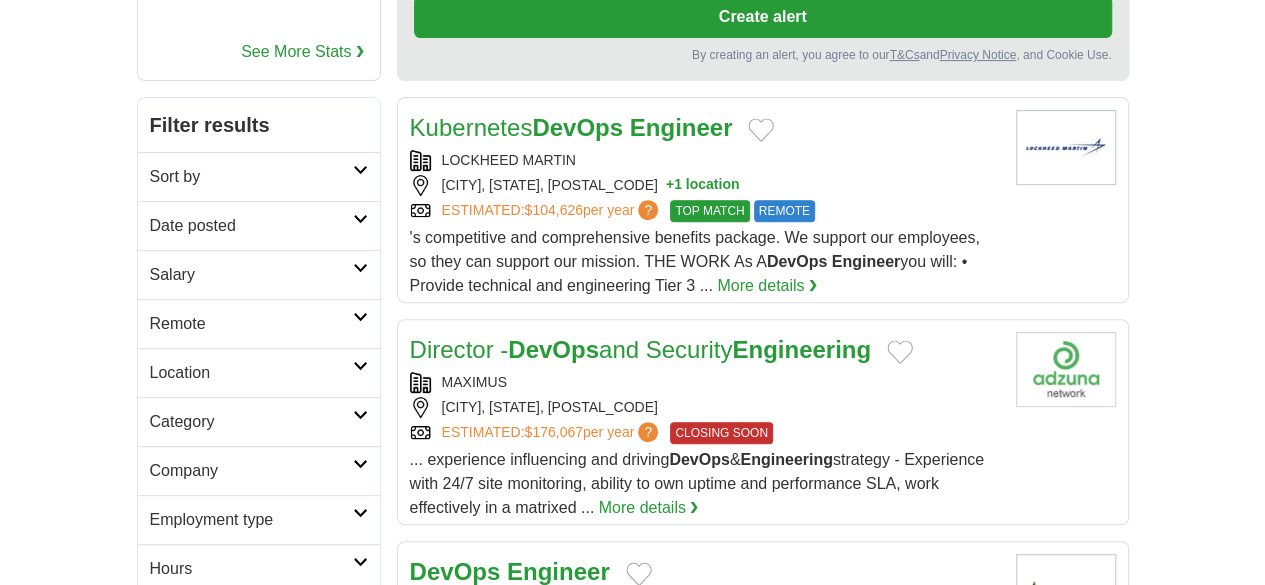 scroll, scrollTop: 0, scrollLeft: 0, axis: both 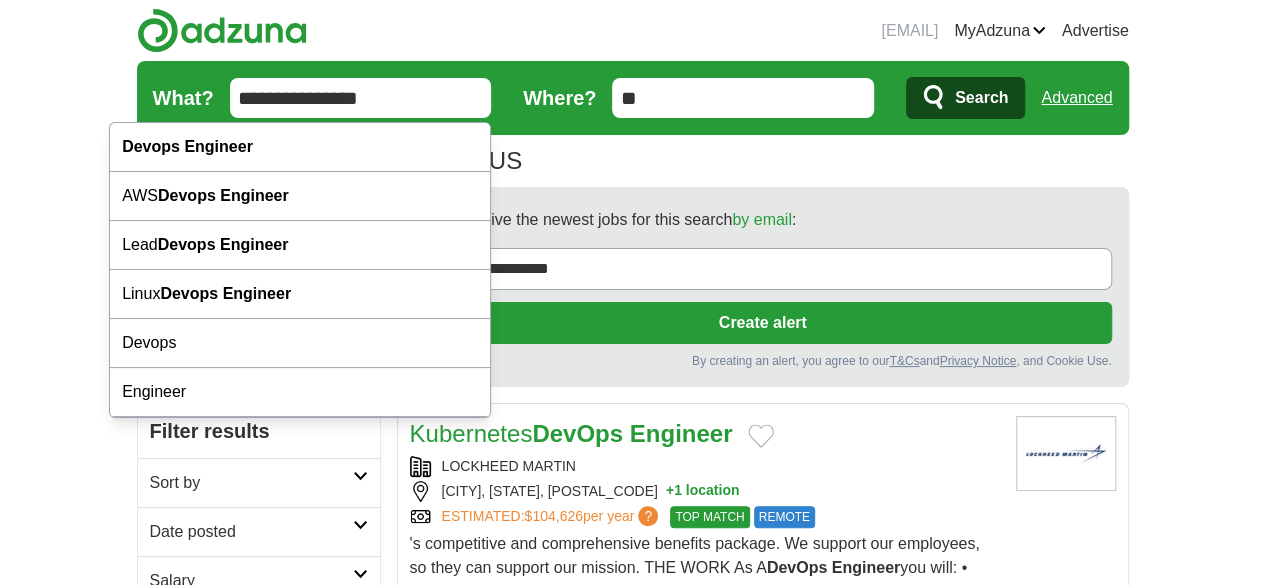 drag, startPoint x: 186, startPoint y: 97, endPoint x: 120, endPoint y: 87, distance: 66.75328 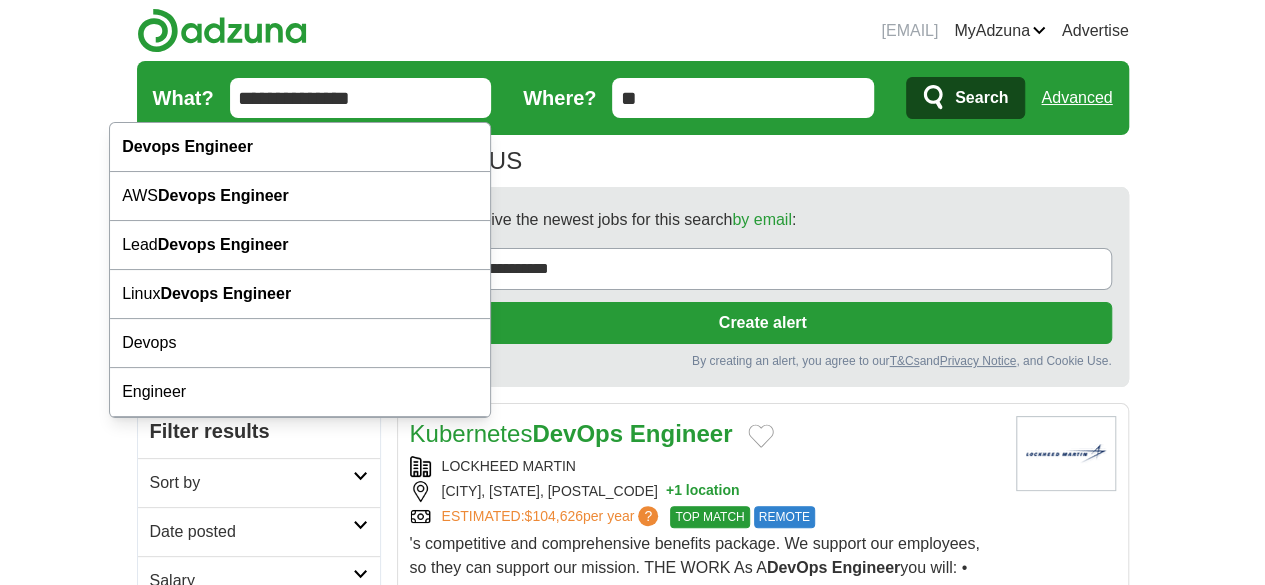 type on "**********" 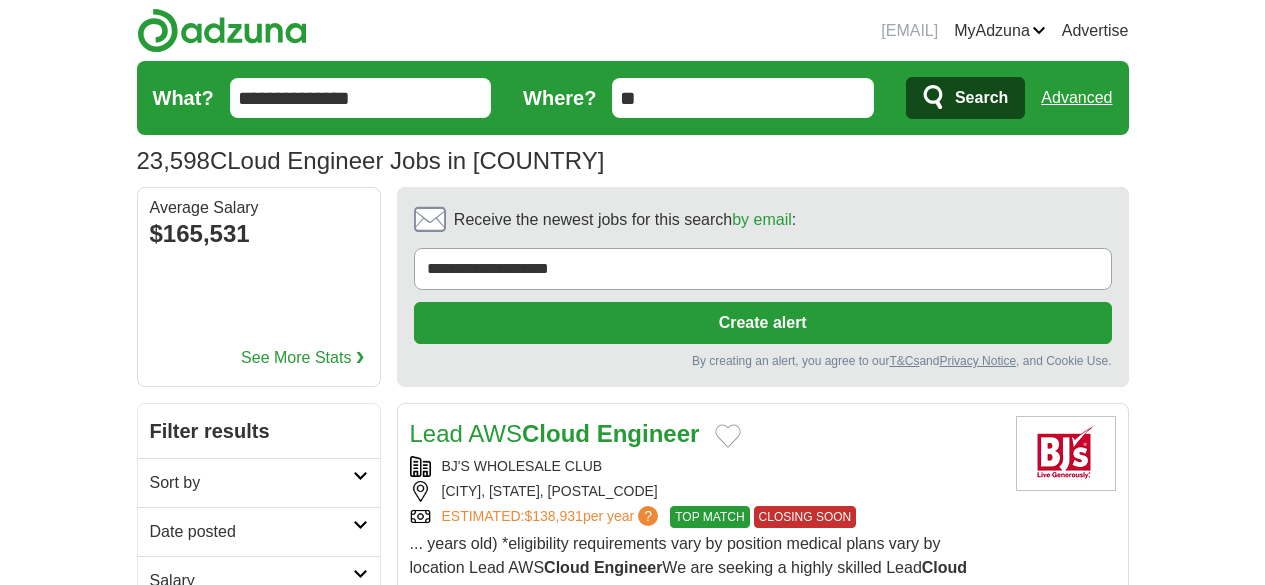 scroll, scrollTop: 0, scrollLeft: 0, axis: both 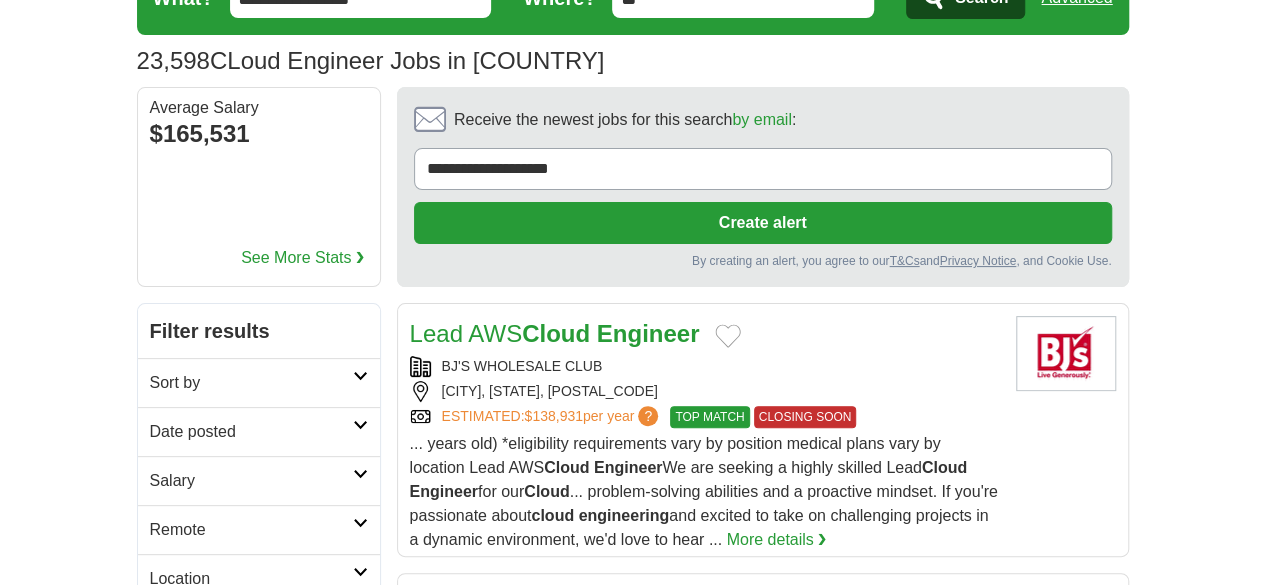 click at bounding box center [360, 523] 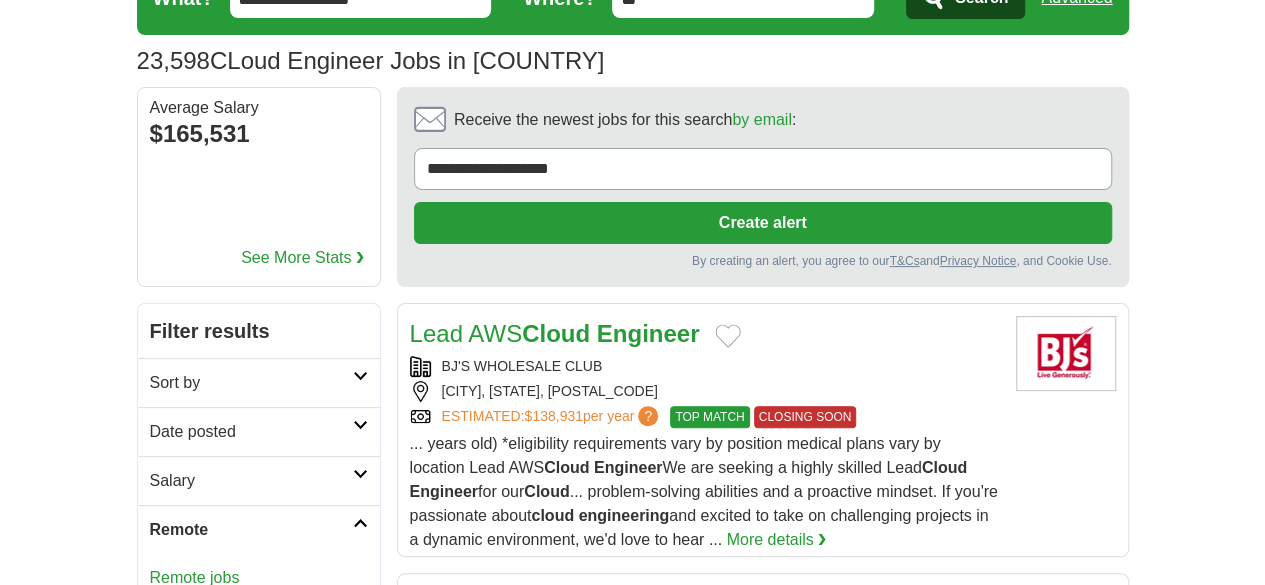 click on "Remote jobs" at bounding box center [195, 577] 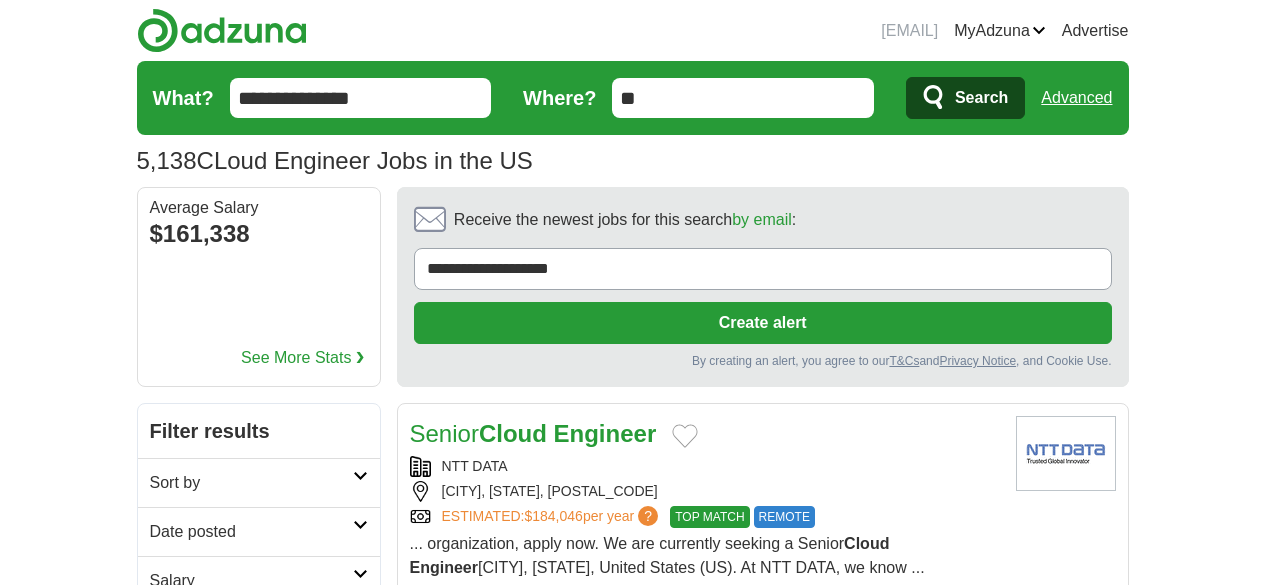 scroll, scrollTop: 0, scrollLeft: 0, axis: both 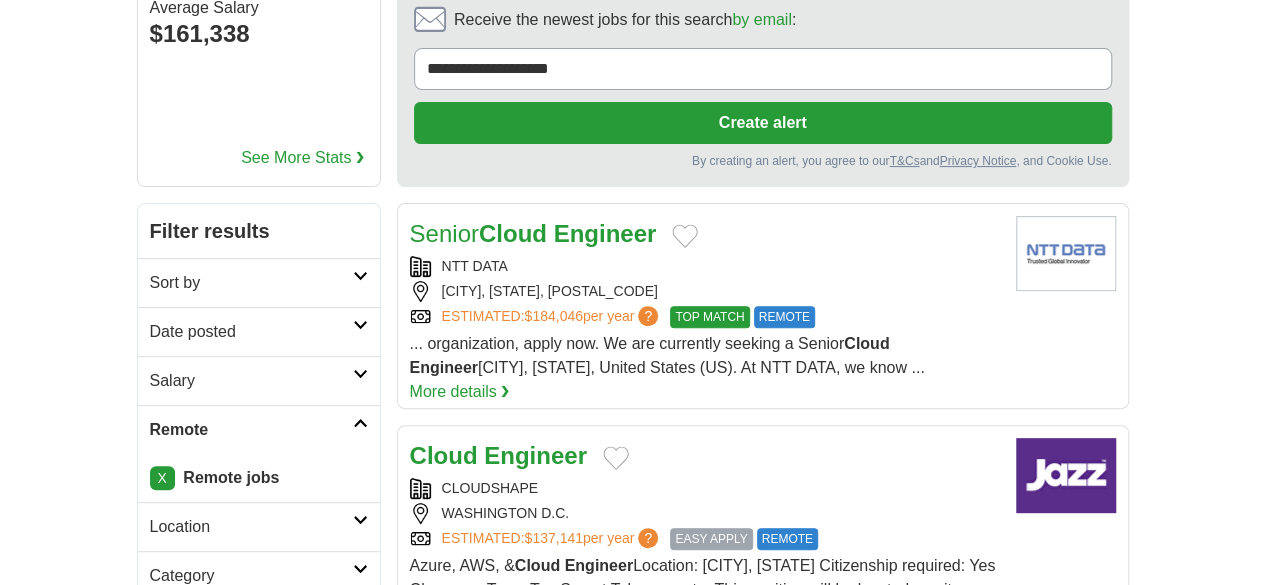 click on "Engineer" at bounding box center (535, 455) 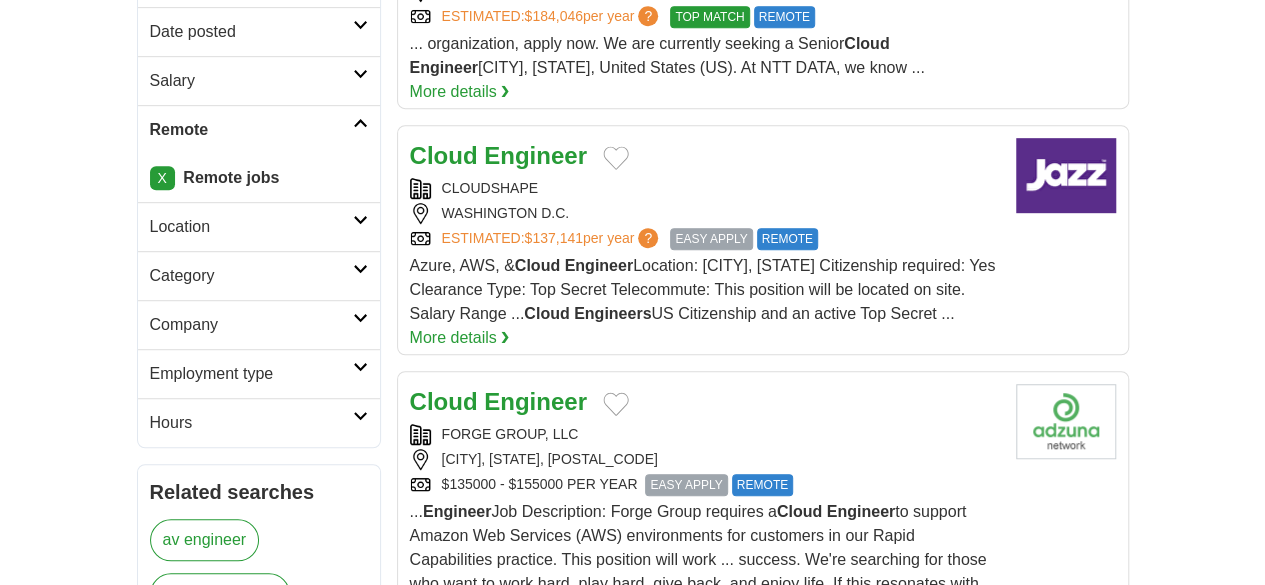 click on "Engineer" at bounding box center (535, 401) 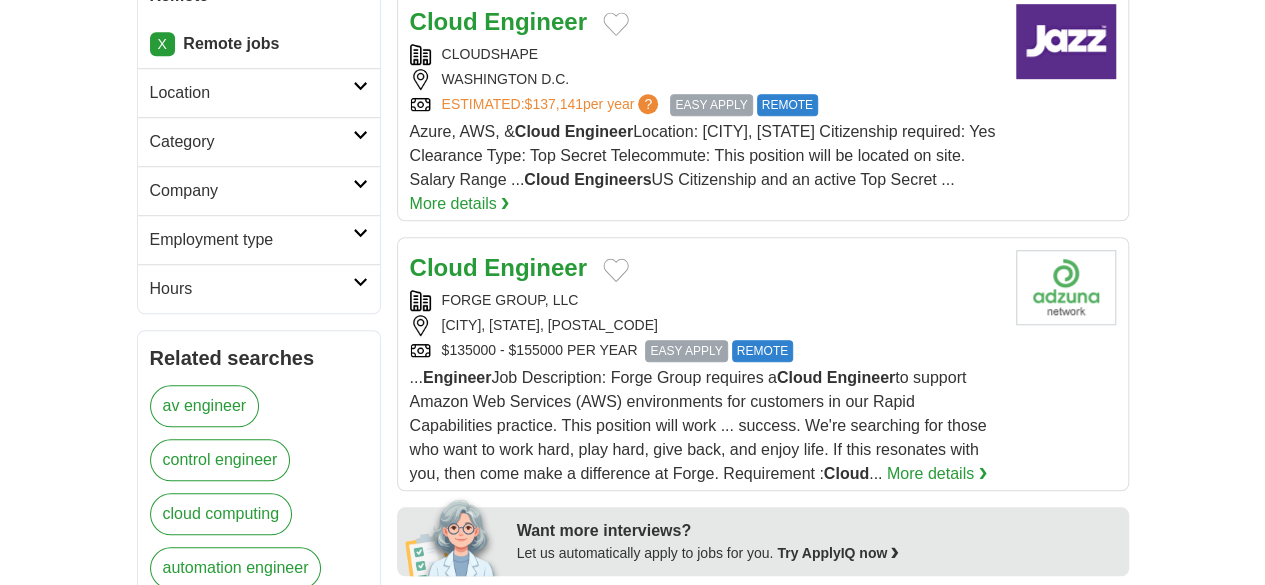 scroll, scrollTop: 700, scrollLeft: 0, axis: vertical 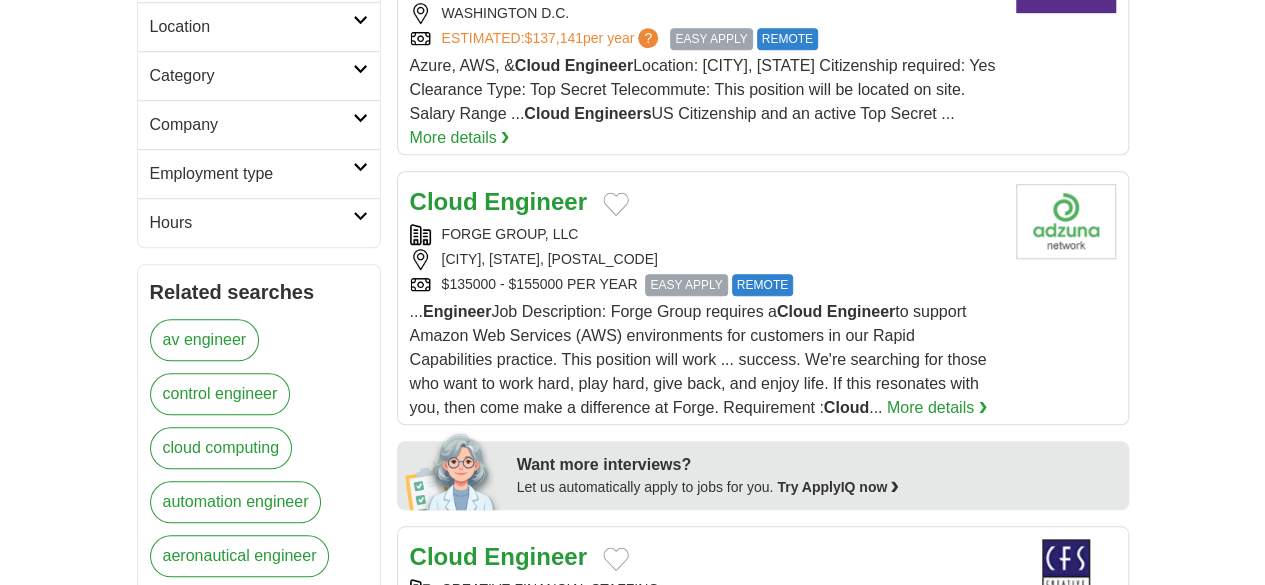 click on "Engineer" at bounding box center (535, 556) 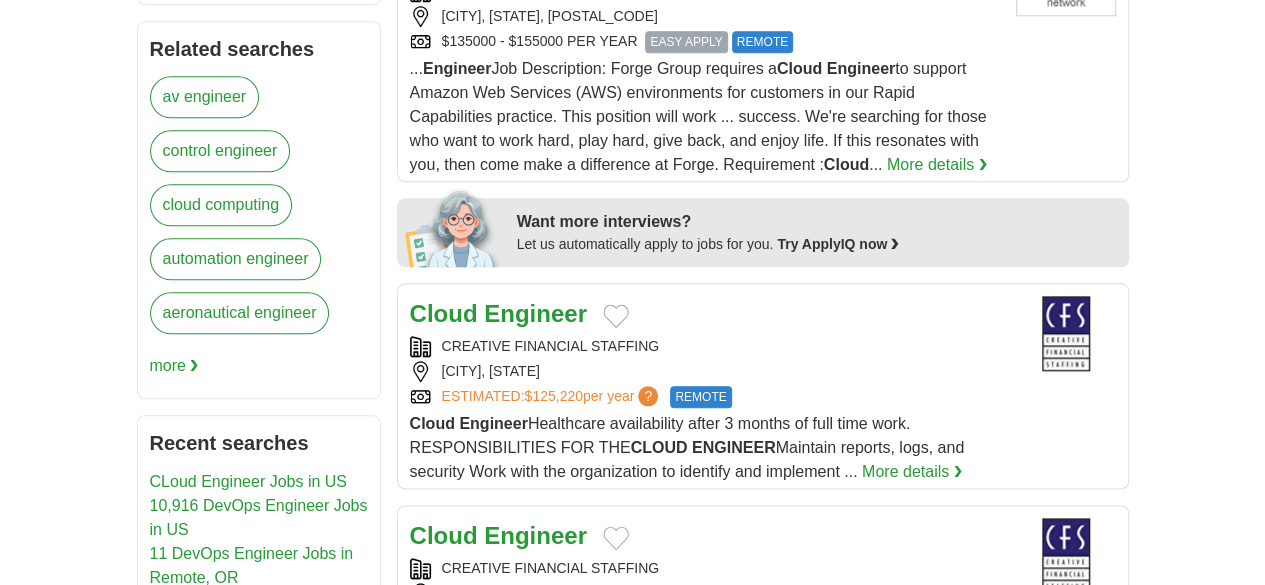 scroll, scrollTop: 1000, scrollLeft: 0, axis: vertical 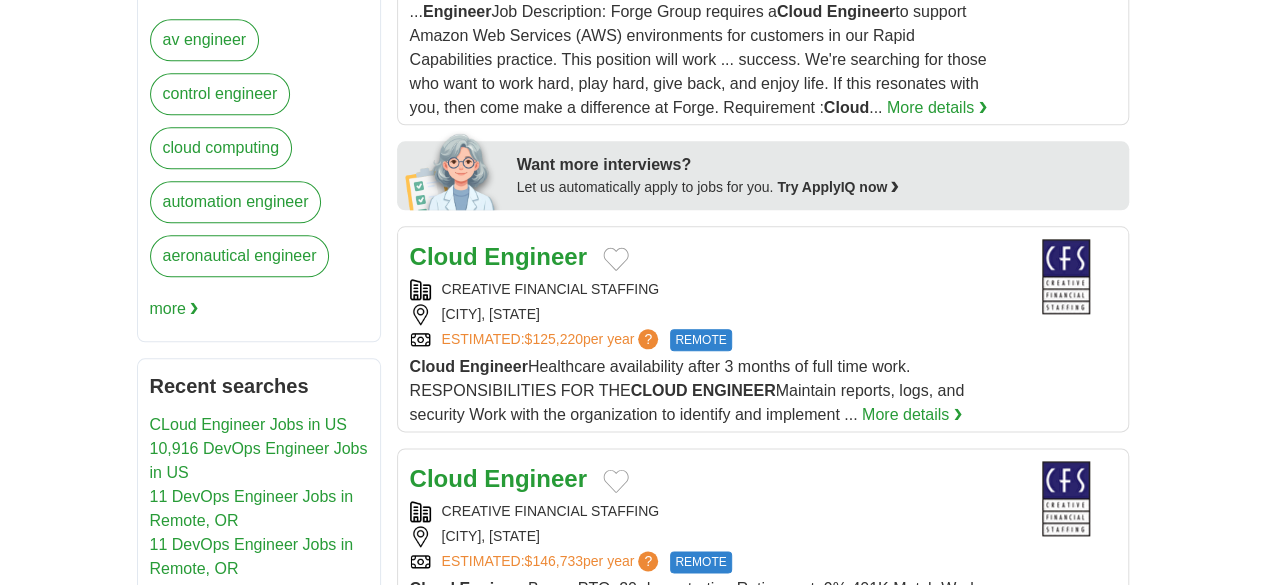click on "Engineer" at bounding box center (535, 478) 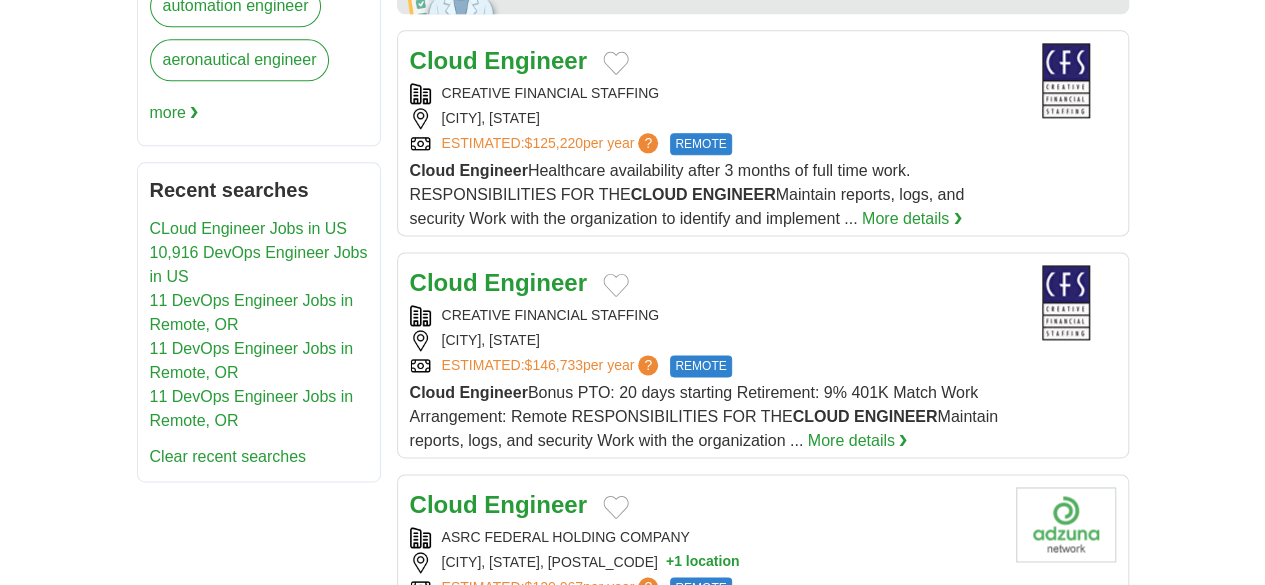 scroll, scrollTop: 1200, scrollLeft: 0, axis: vertical 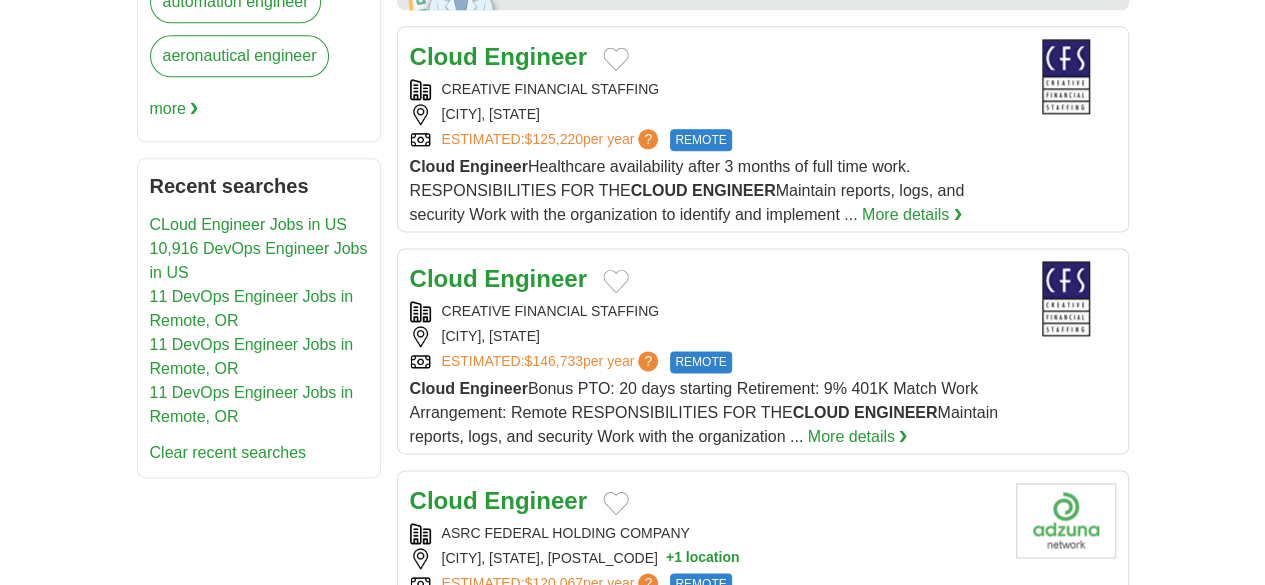click on "Engineer" at bounding box center (535, 500) 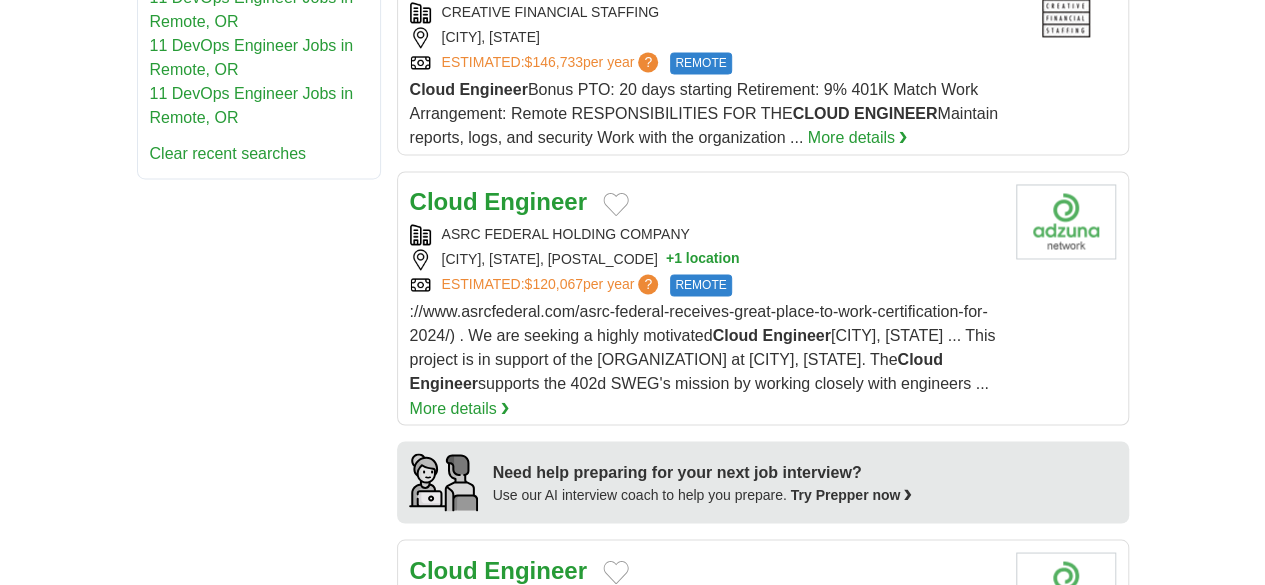 scroll, scrollTop: 1500, scrollLeft: 0, axis: vertical 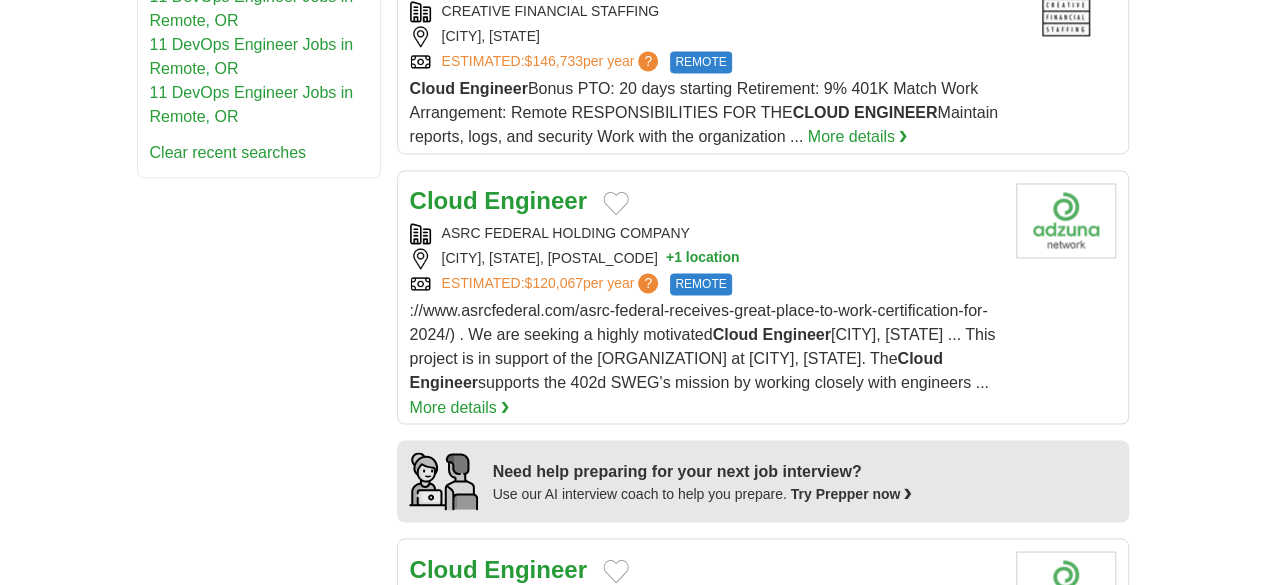 click on "Cloud   Engineer" at bounding box center [498, 568] 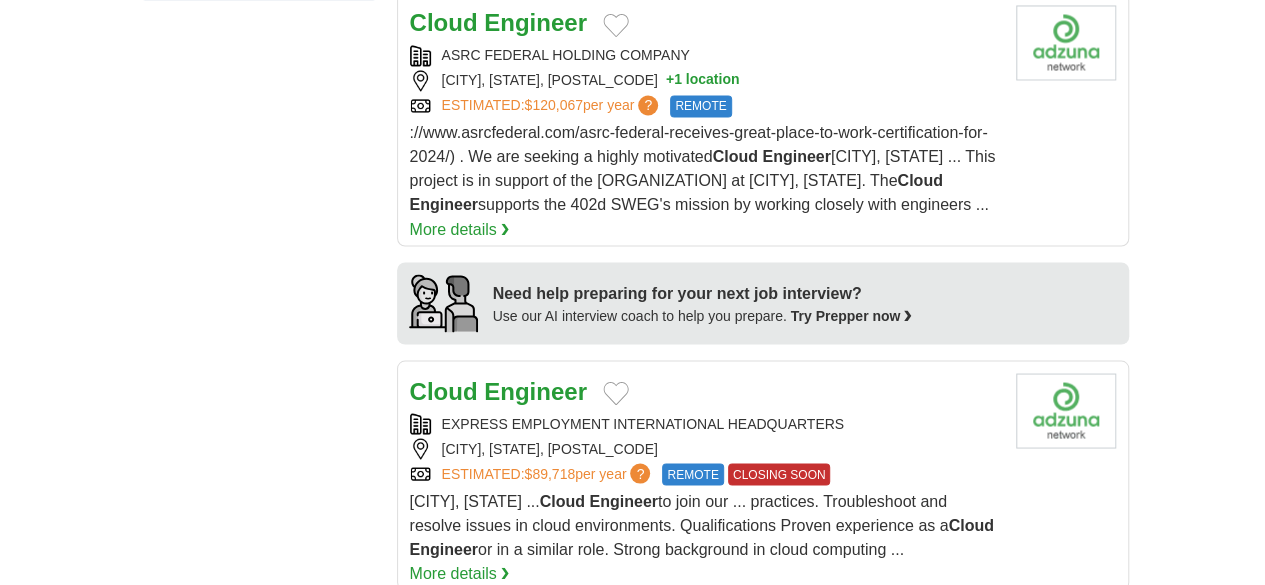 scroll, scrollTop: 1800, scrollLeft: 0, axis: vertical 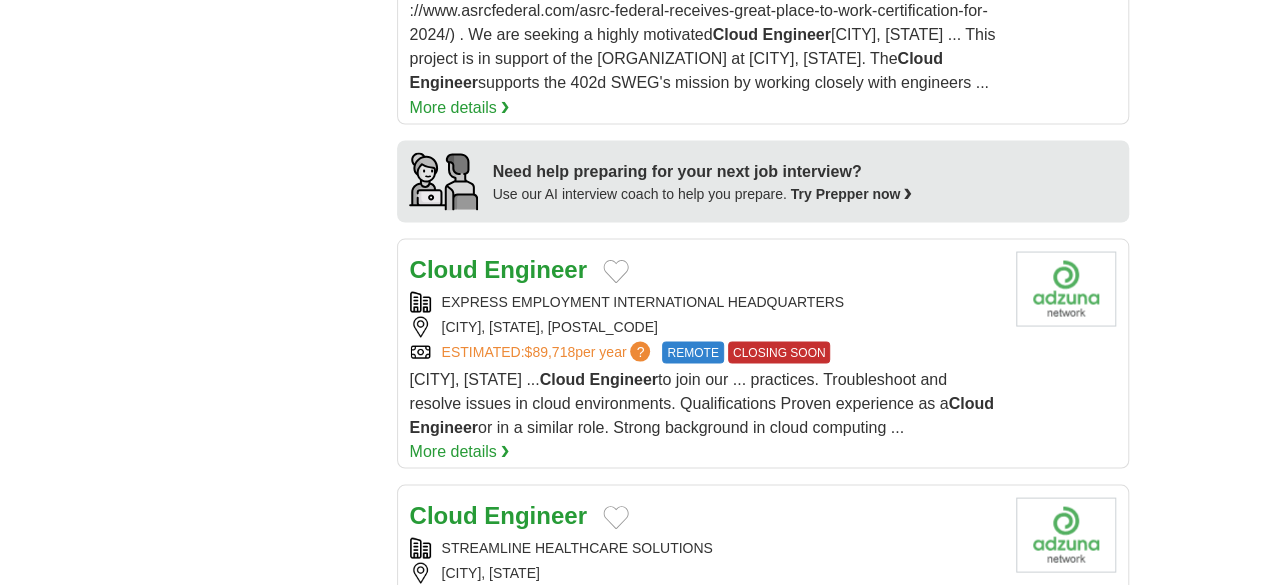 click on "Engineer" at bounding box center [535, 514] 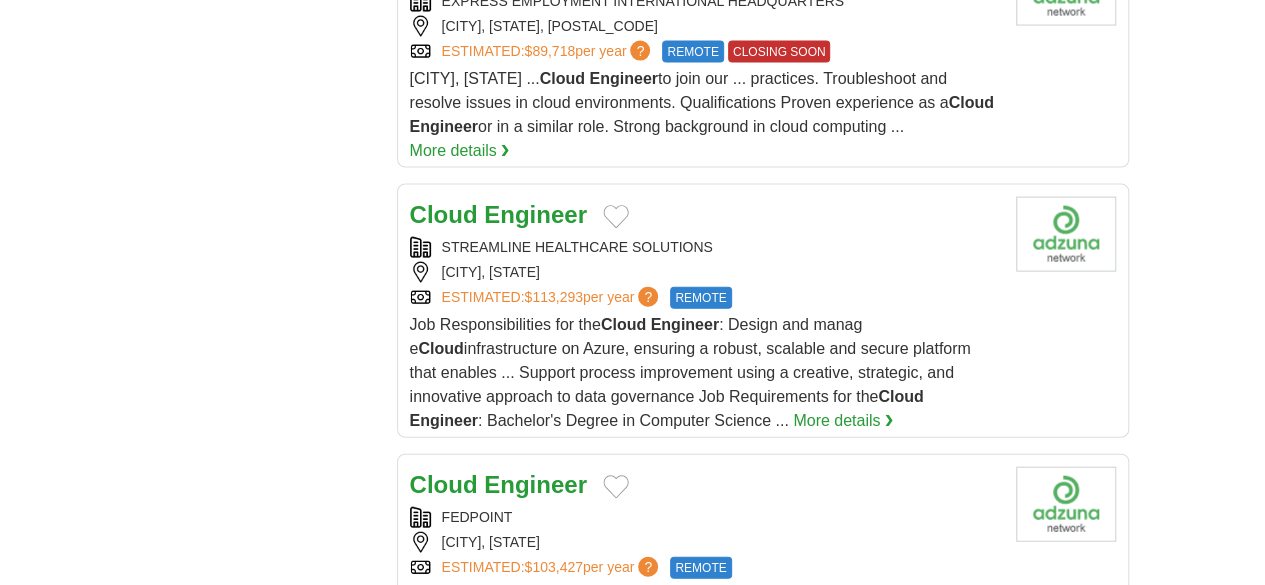 click on "FEDPOINT" at bounding box center [705, 517] 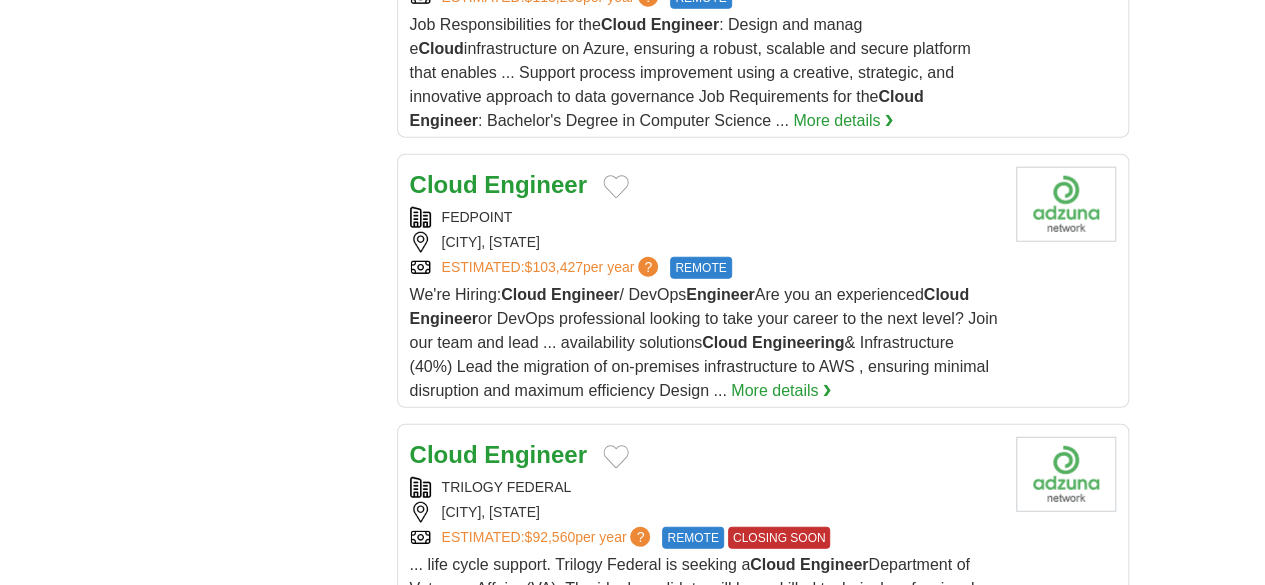 click on "TRILOGY FEDERAL" at bounding box center (705, 487) 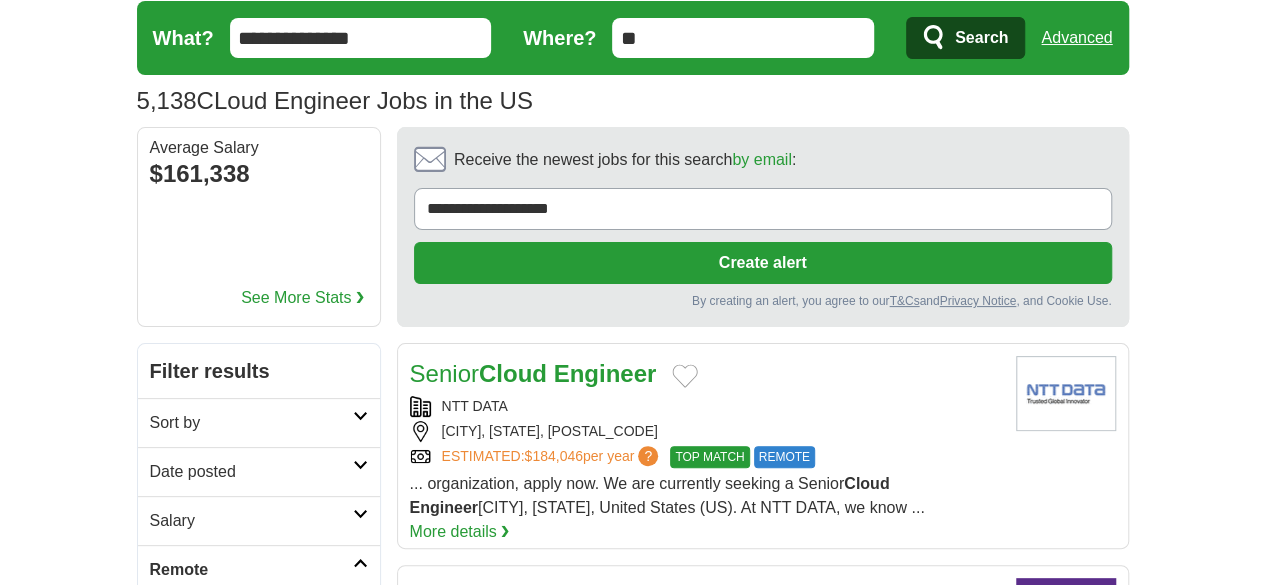 scroll, scrollTop: 0, scrollLeft: 0, axis: both 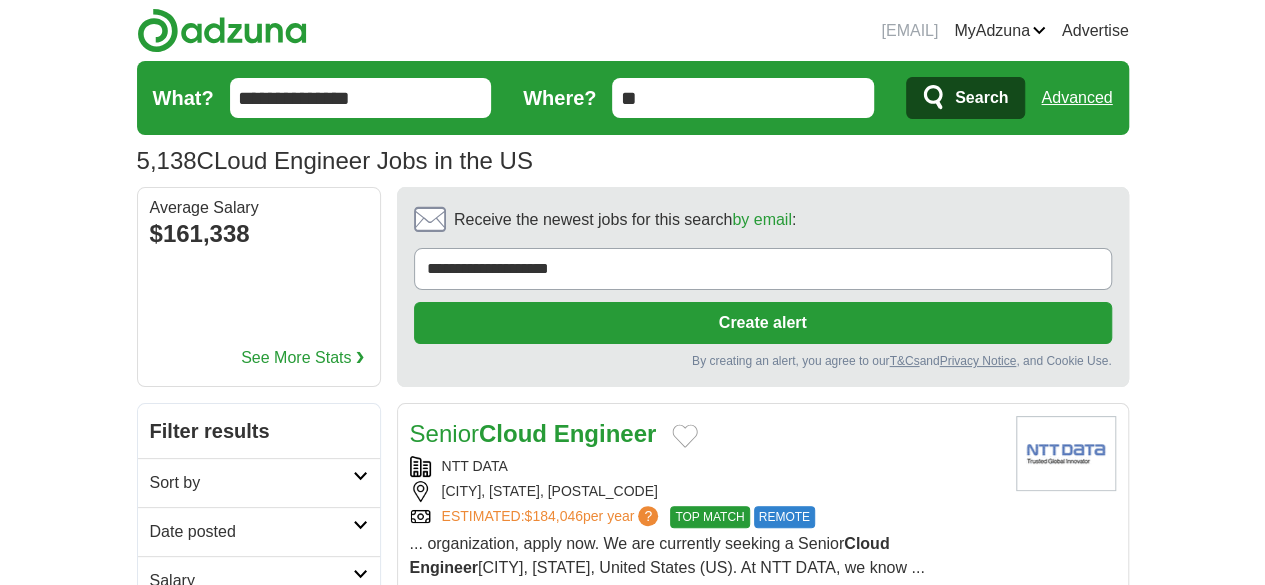 click at bounding box center [360, 525] 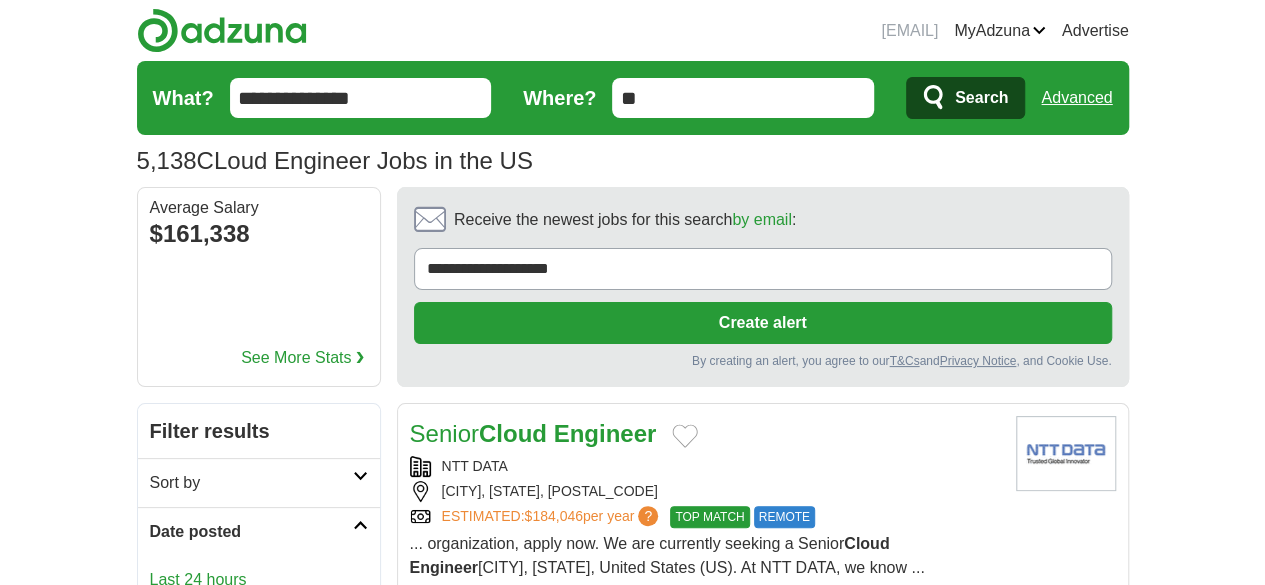 click on "Last 3 days" at bounding box center [259, 608] 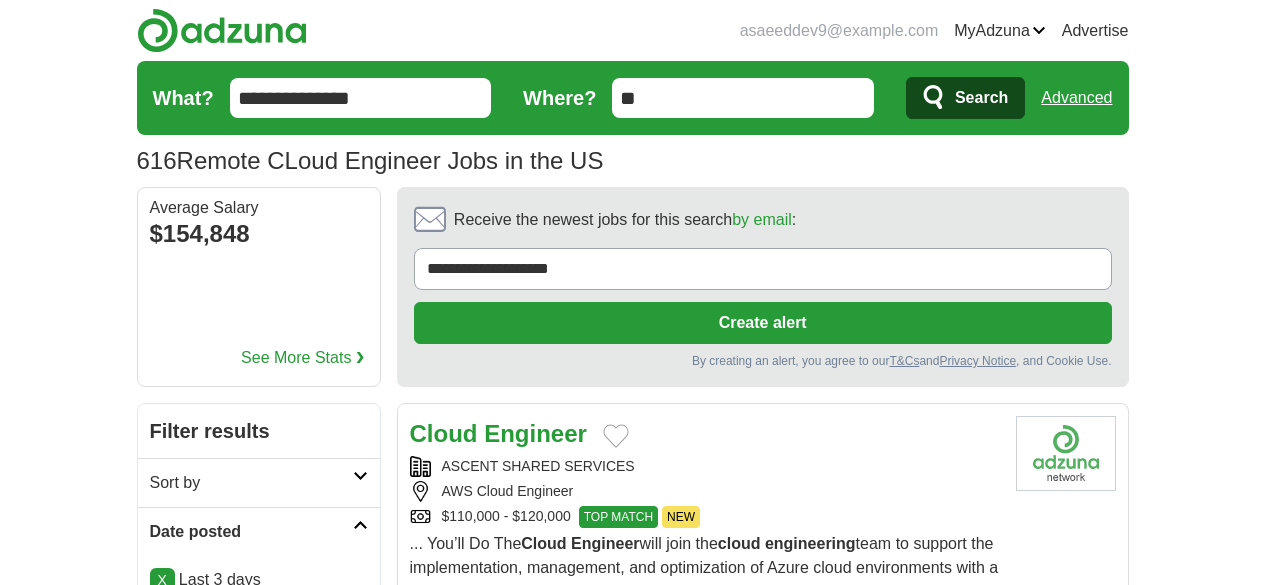 scroll, scrollTop: 0, scrollLeft: 0, axis: both 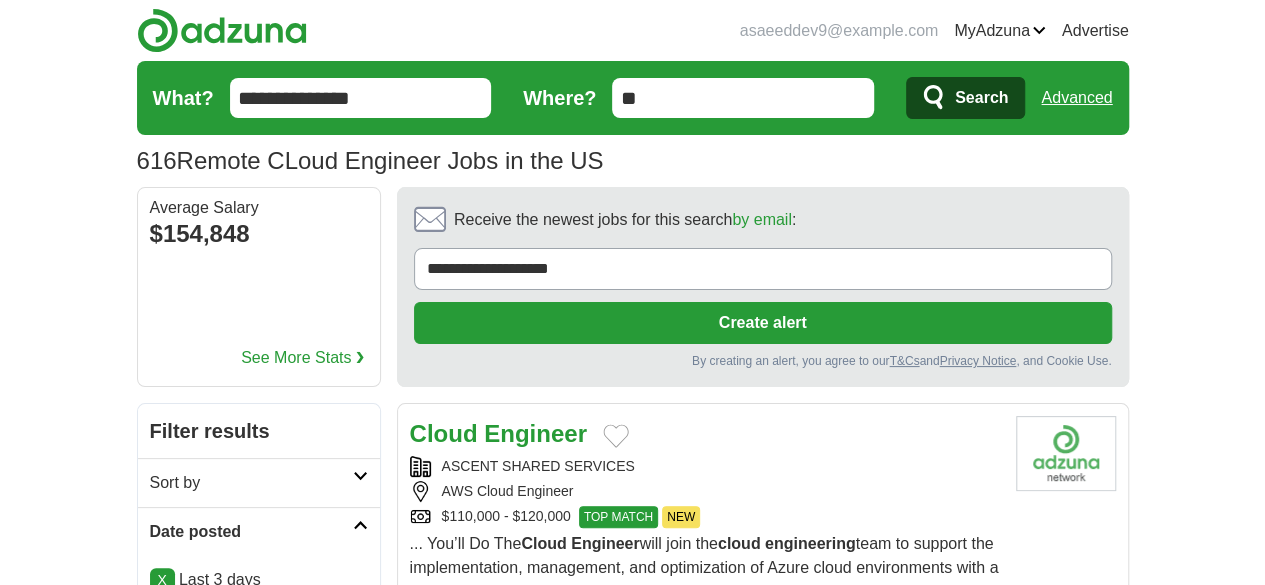 click on "Engineer" at bounding box center (535, 433) 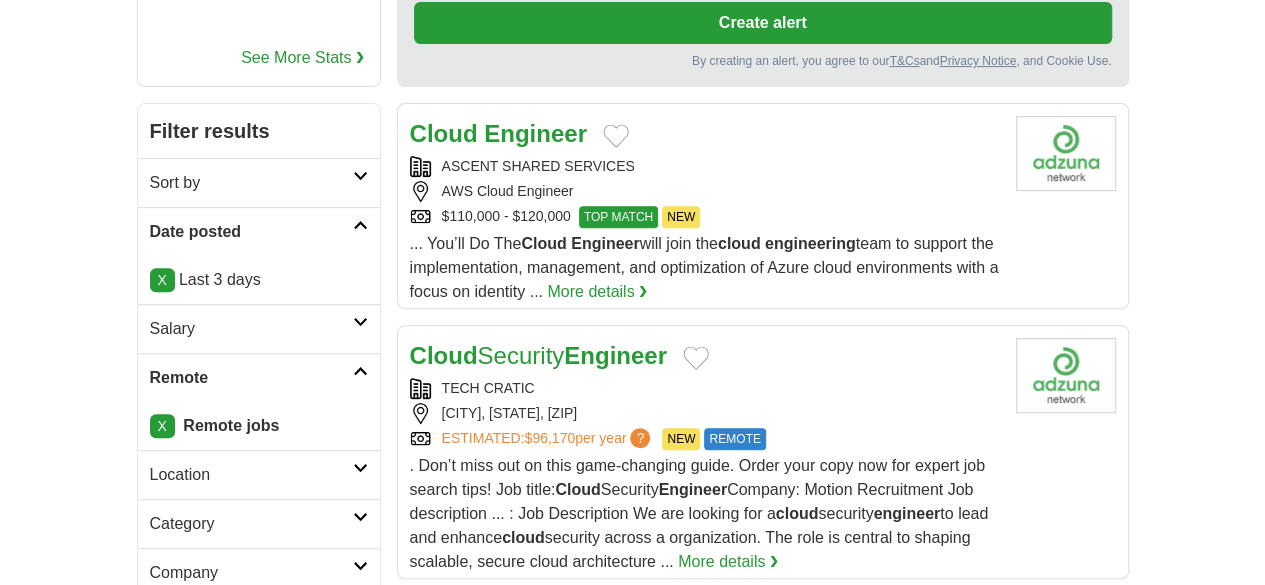 click on "Cloud  Security  Engineer" at bounding box center (538, 355) 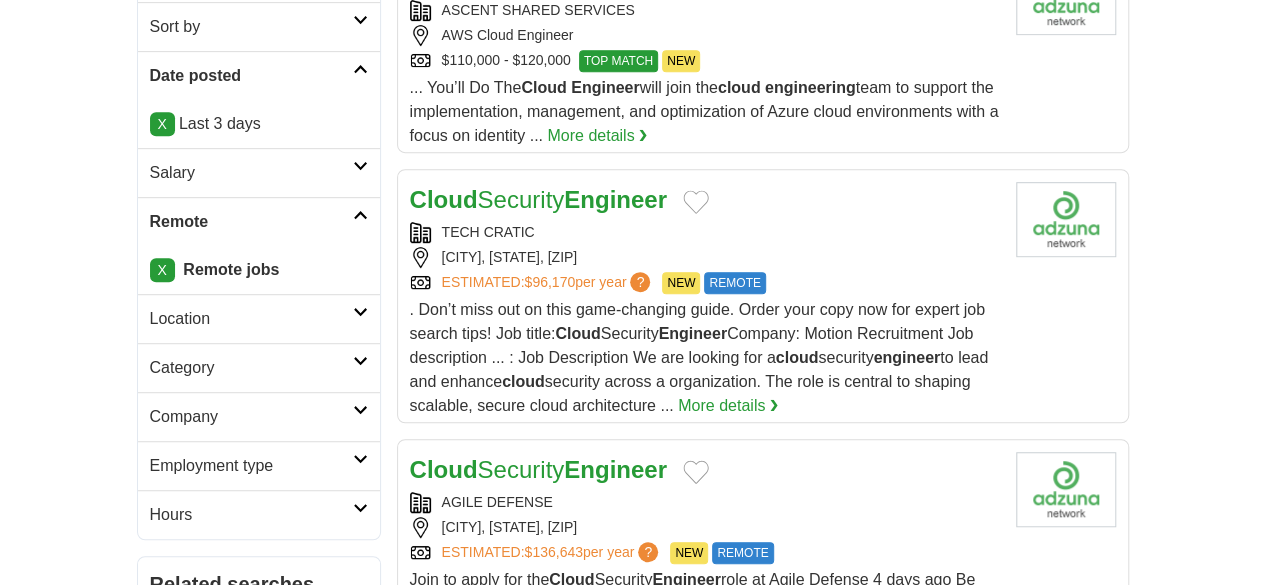 scroll, scrollTop: 600, scrollLeft: 0, axis: vertical 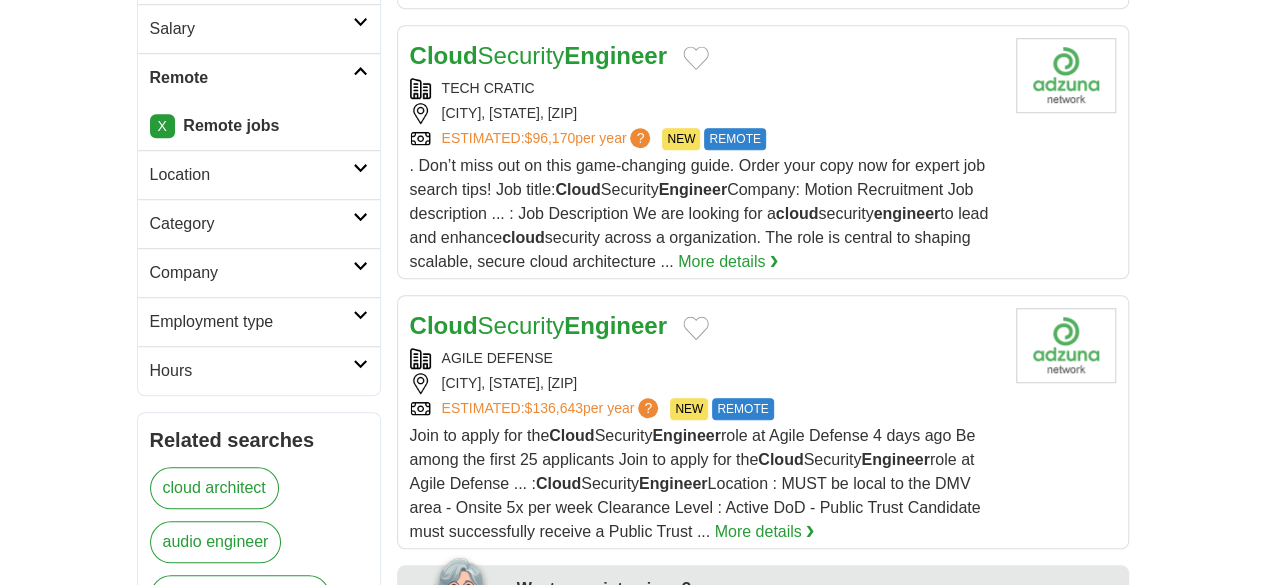 click on "Cloud  Security  Engineer" at bounding box center (538, 325) 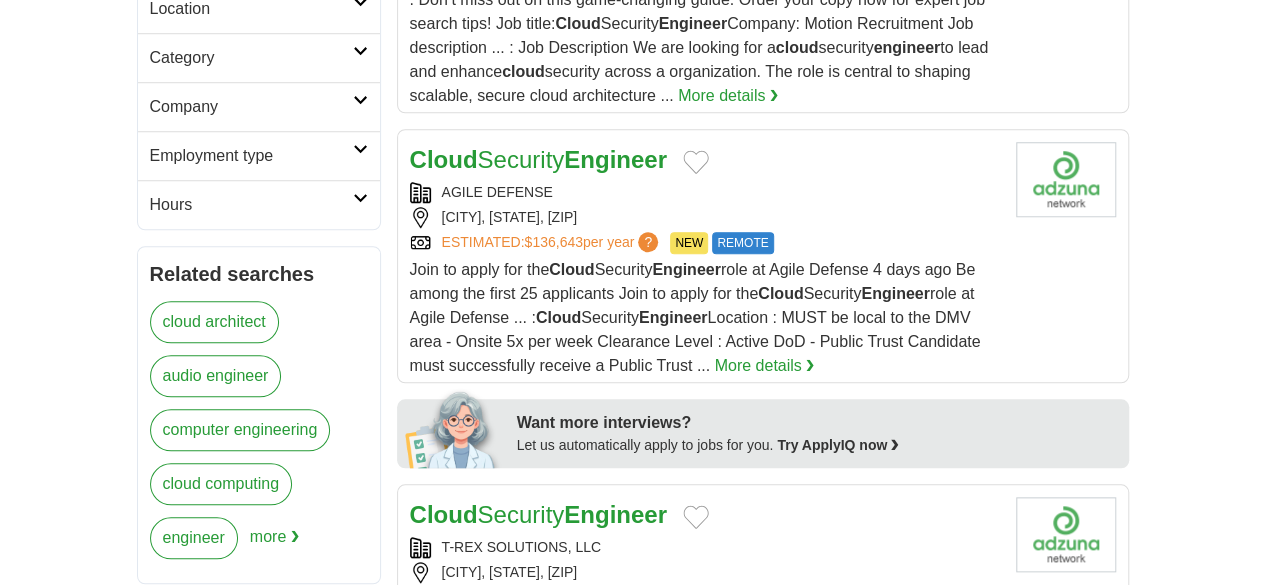 scroll, scrollTop: 1000, scrollLeft: 0, axis: vertical 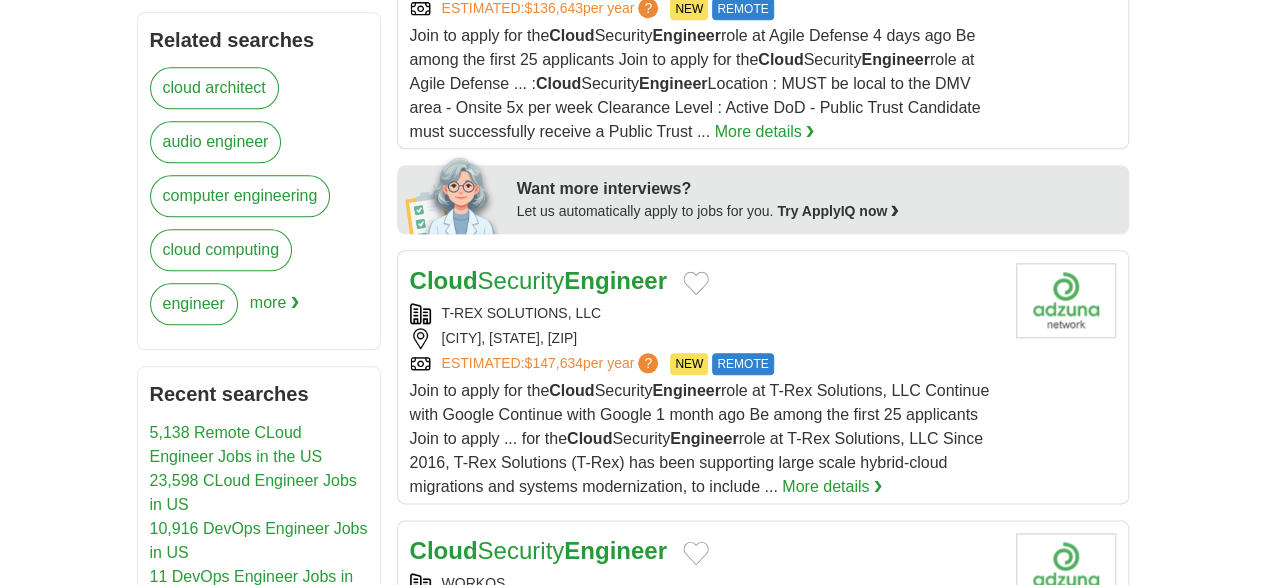 drag, startPoint x: 482, startPoint y: 100, endPoint x: 482, endPoint y: 177, distance: 77 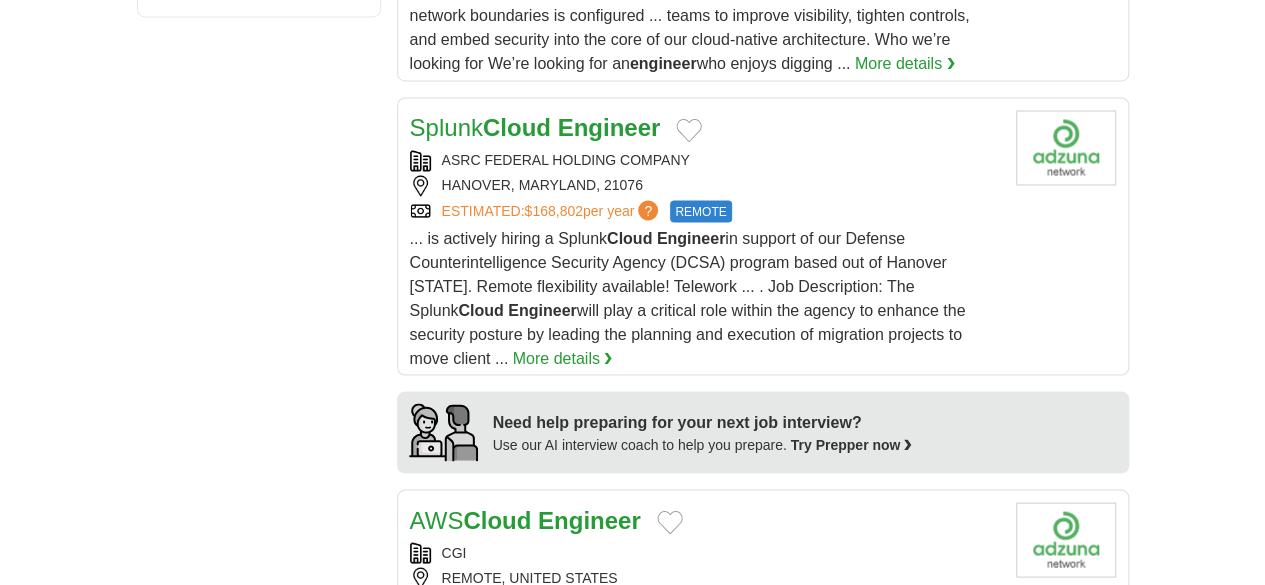 scroll, scrollTop: 1700, scrollLeft: 0, axis: vertical 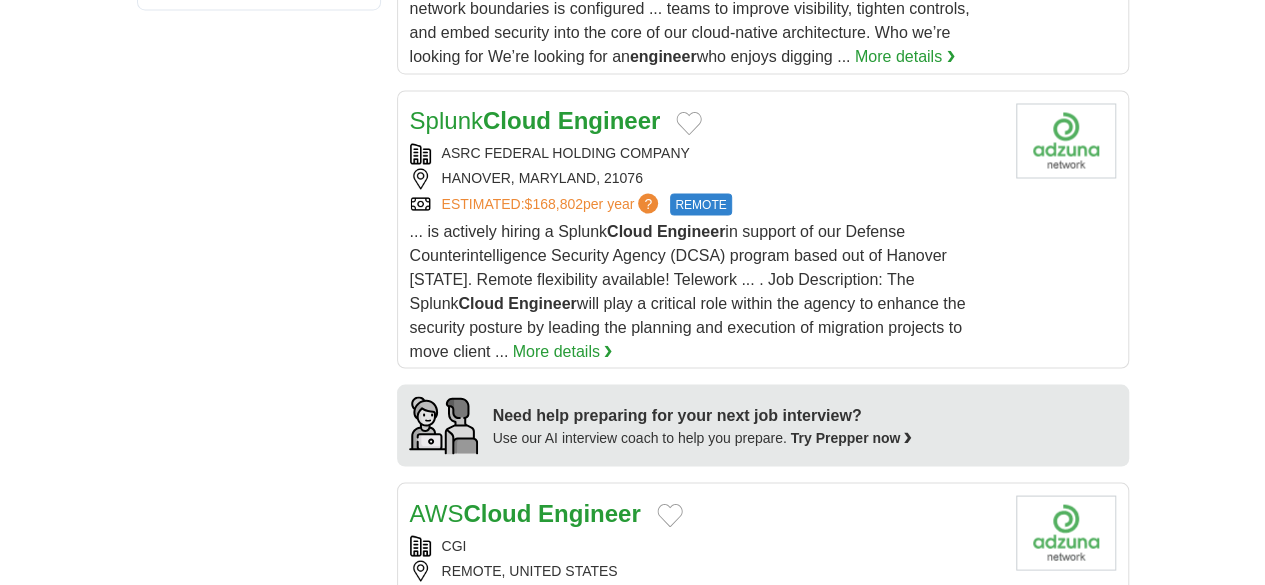 click on "Cloud" at bounding box center (497, 512) 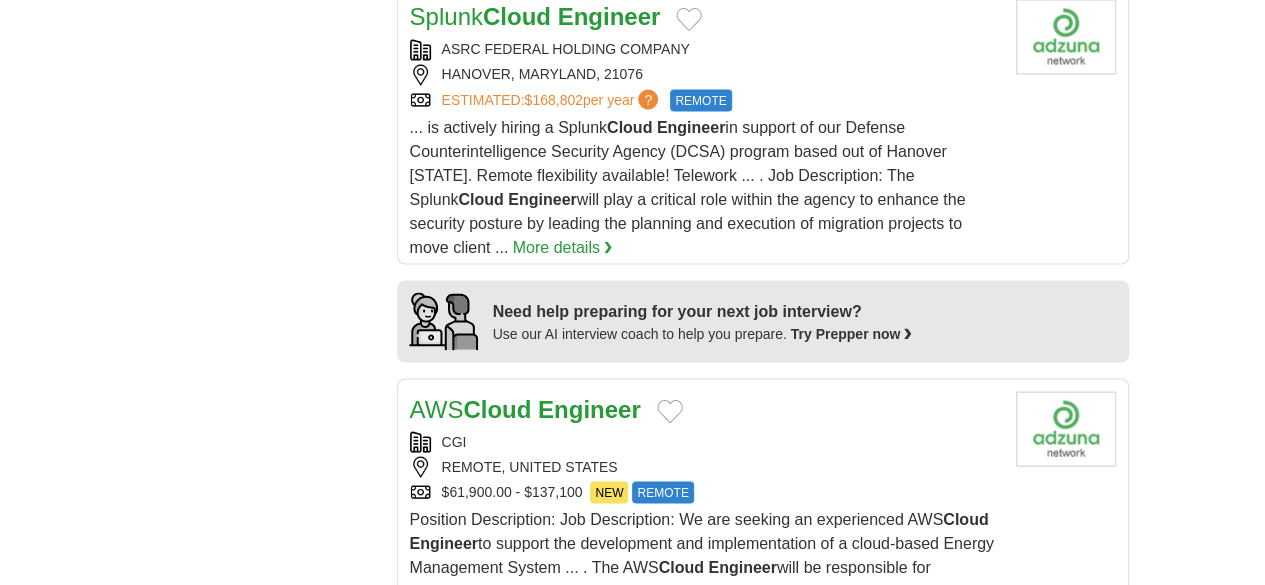 scroll, scrollTop: 1900, scrollLeft: 0, axis: vertical 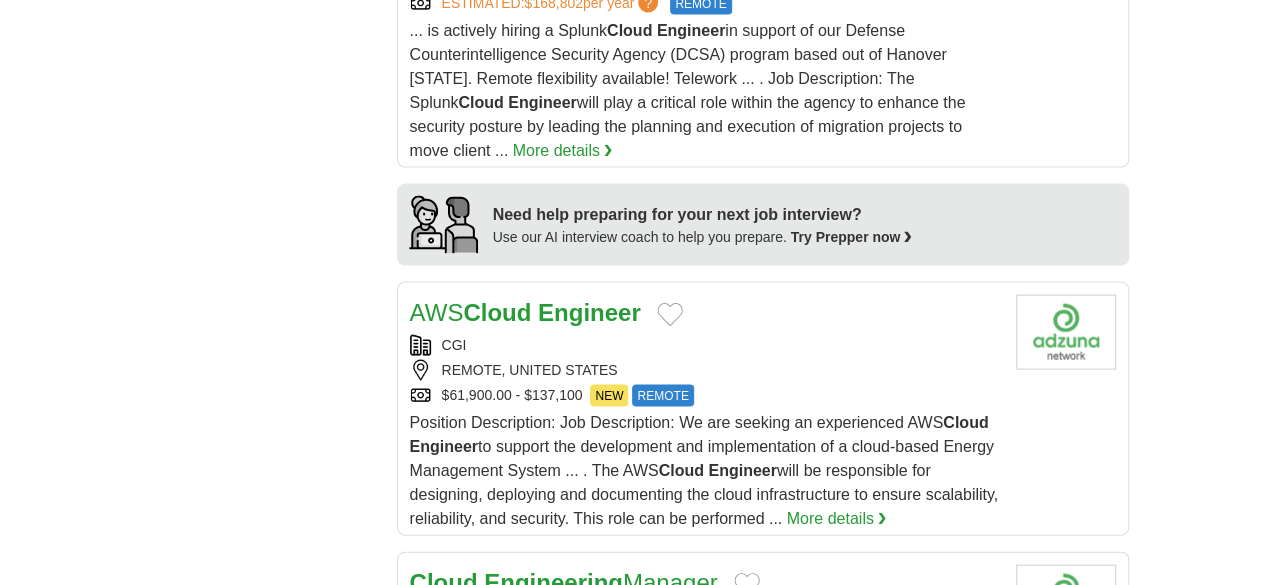 click on "Engineering" at bounding box center (553, 582) 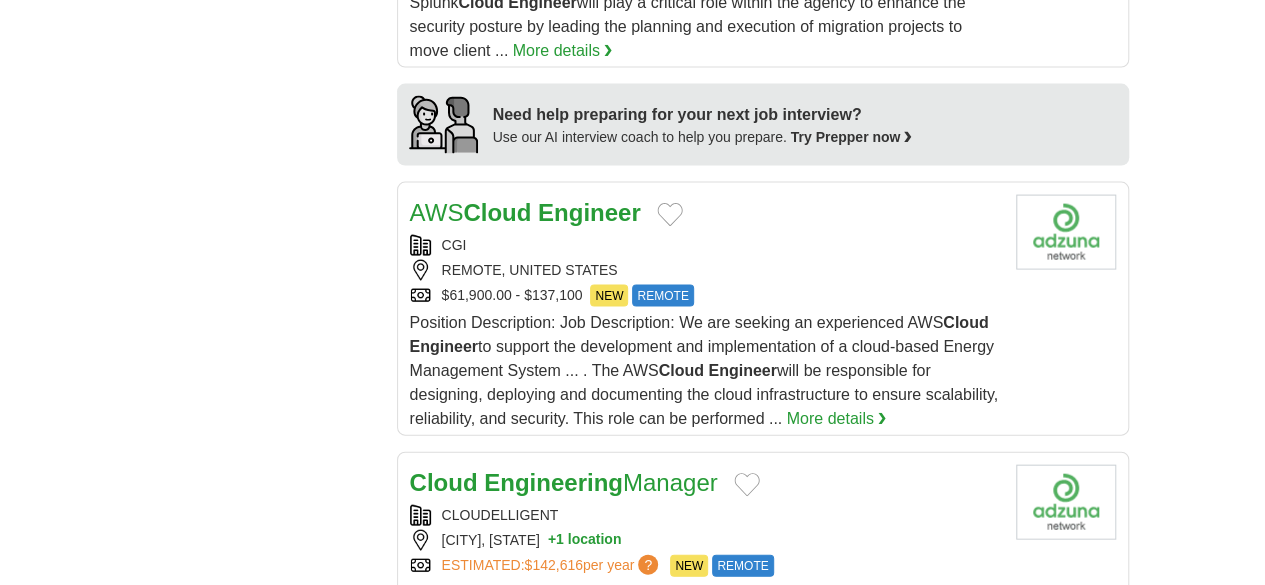 click on "Engineering" at bounding box center [553, 752] 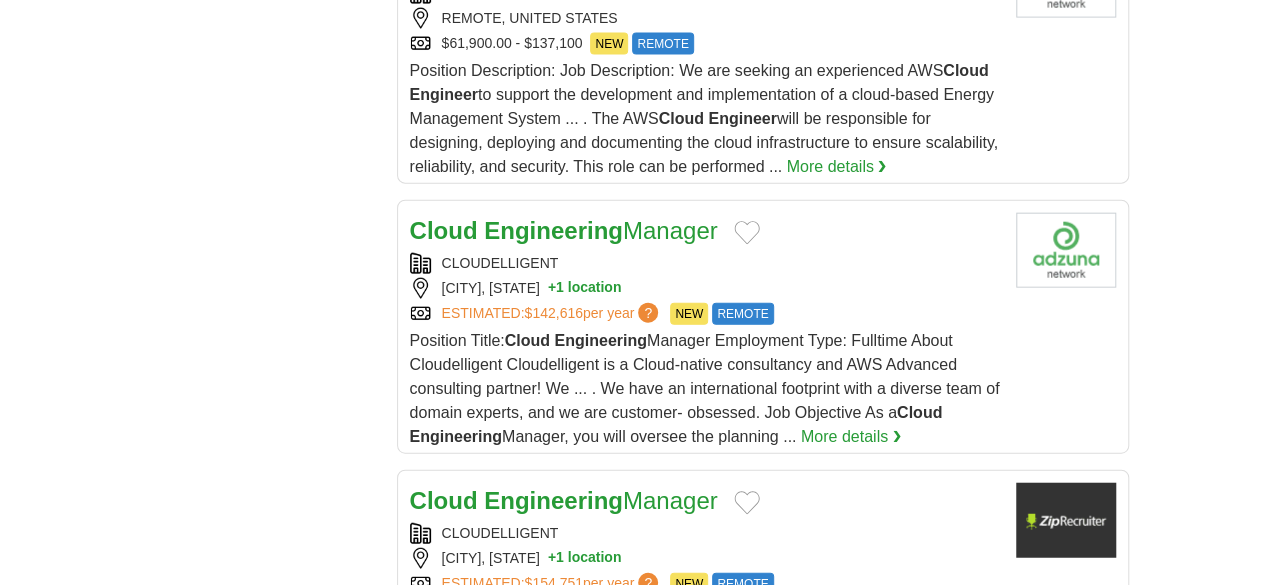 scroll, scrollTop: 2000, scrollLeft: 0, axis: vertical 